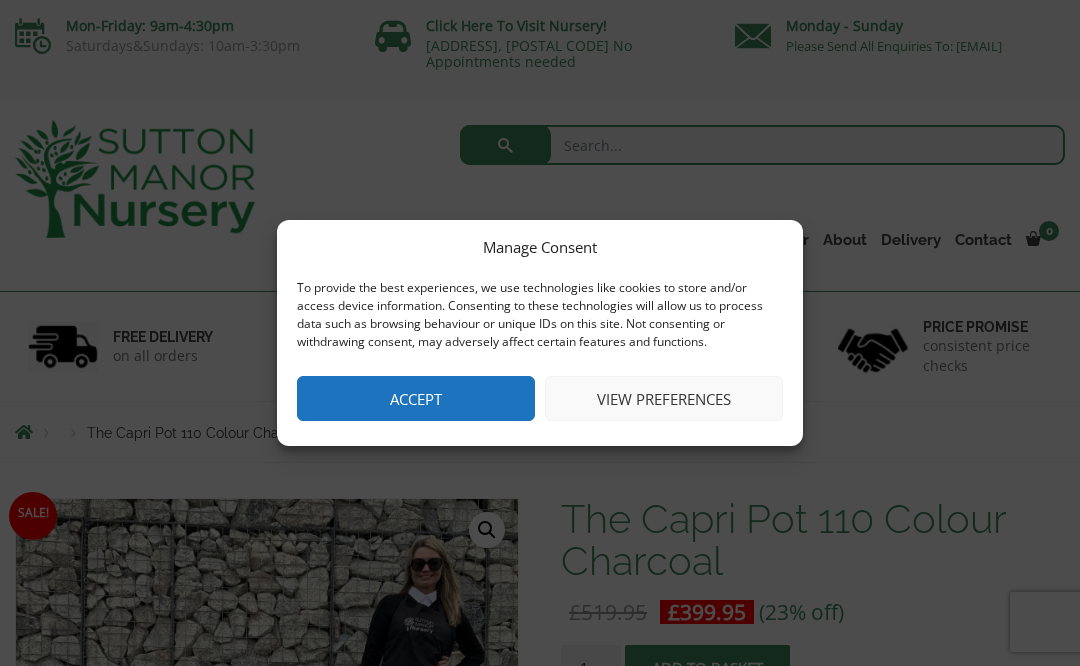 scroll, scrollTop: 0, scrollLeft: 0, axis: both 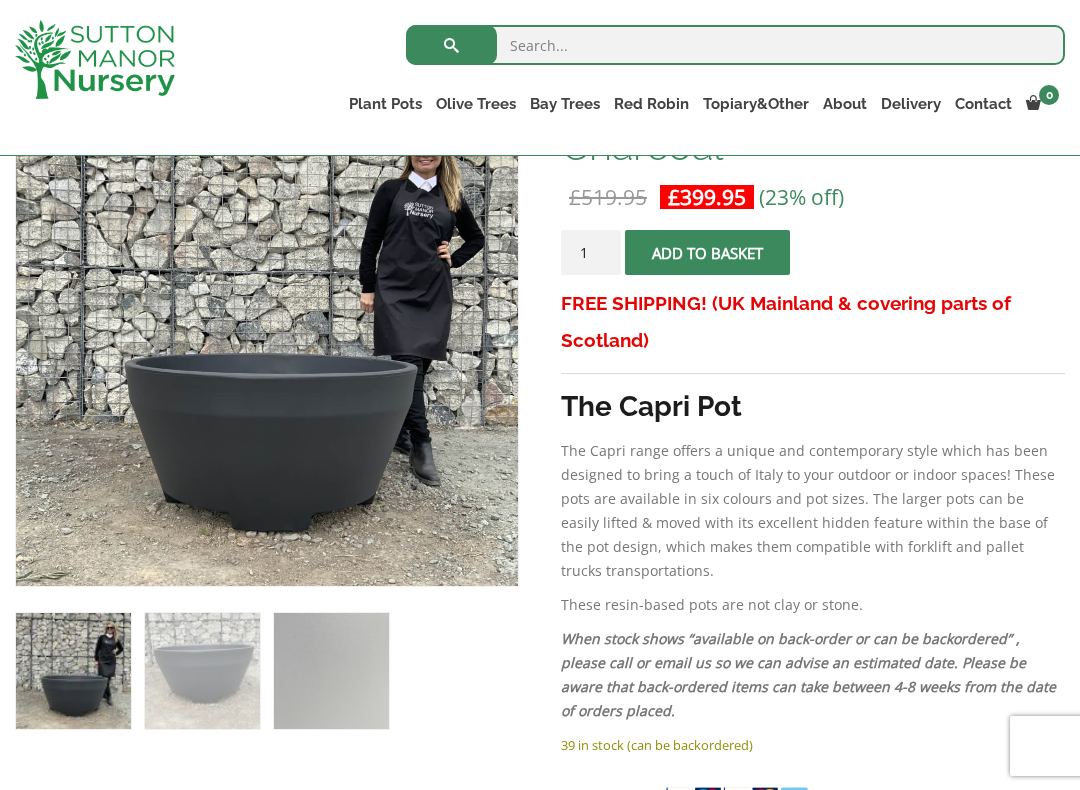 click on "FREE SHIPPING! (UK Mainland & covering parts of Scotland)" at bounding box center [813, 322] 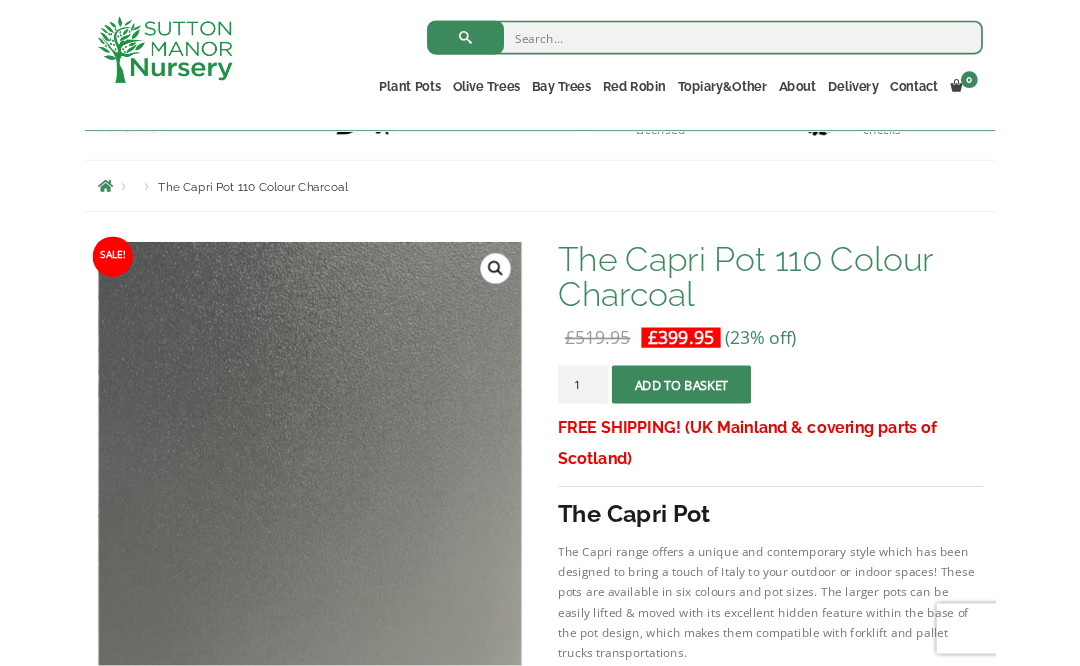 scroll, scrollTop: 176, scrollLeft: 0, axis: vertical 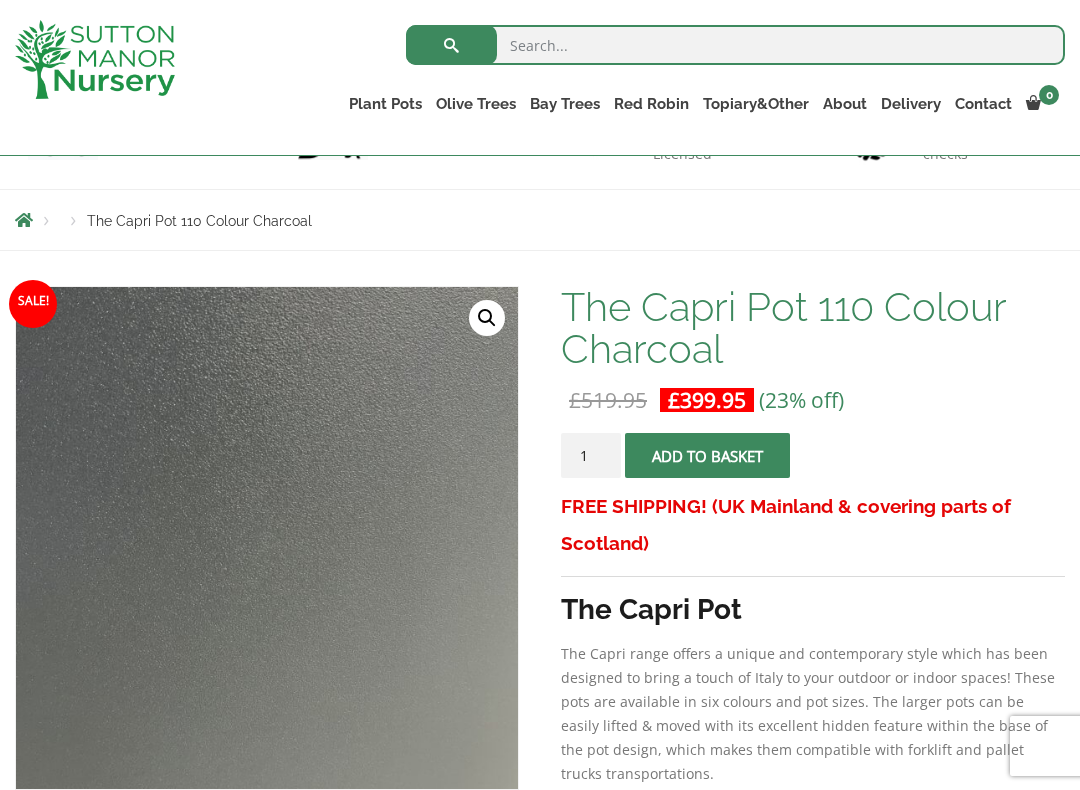click on "Sale!
🔍
The Capri Pot 110 Colour Charcoal £ 519.95   Original price was: £519.95. £ 399.95 Current price is: £399.95.   (23% off)
FREE SHIPPING! (UK Mainland & covering parts of Scotland)
The Capri Pot
The Capri range offers a unique and contemporary style which has been designed to bring a touch of Italy to your outdoor or indoor spaces! These pots are available in six colours and pot sizes. The larger pots can be easily lifted & moved with its excellent hidden feature within the base of the pot design, which makes them compatible with forklift and pallet trucks transportations.
These resin-based pots are not clay or stone.
When stock shows “available on back-order or can be backordered” , please call or email us so we can advise an estimated date. Please be aware that back-ordered items can take between 4-8 weeks from the date of orders placed.
39 in stock (can be backordered)
The Capri Pot 110 Colour Charcoal quantity
1" at bounding box center [540, 1033] 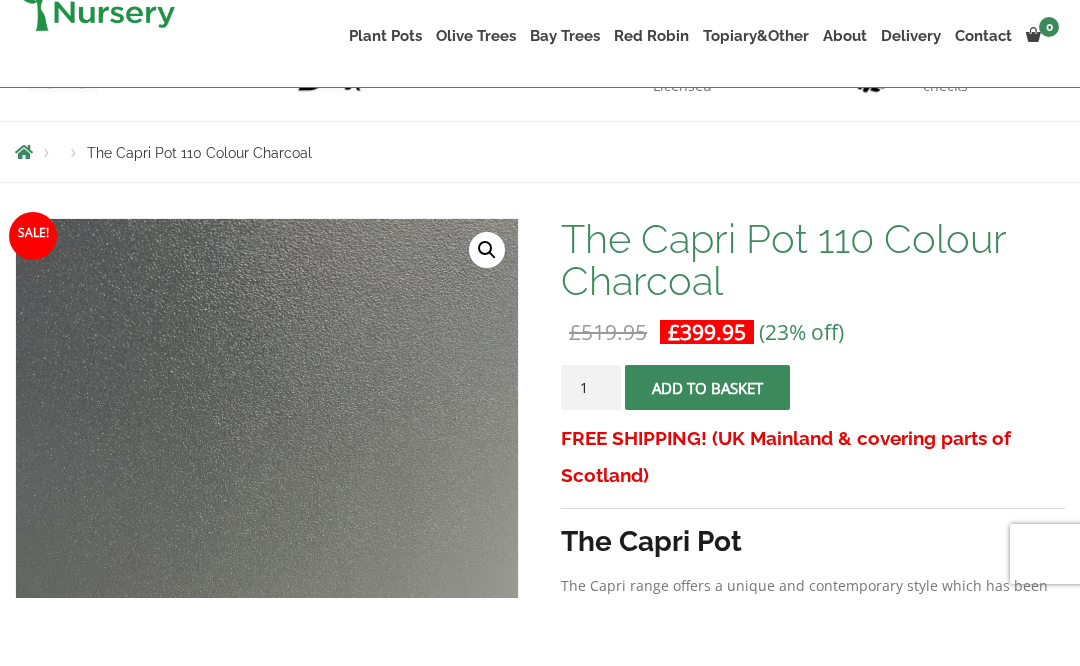 scroll, scrollTop: 244, scrollLeft: 0, axis: vertical 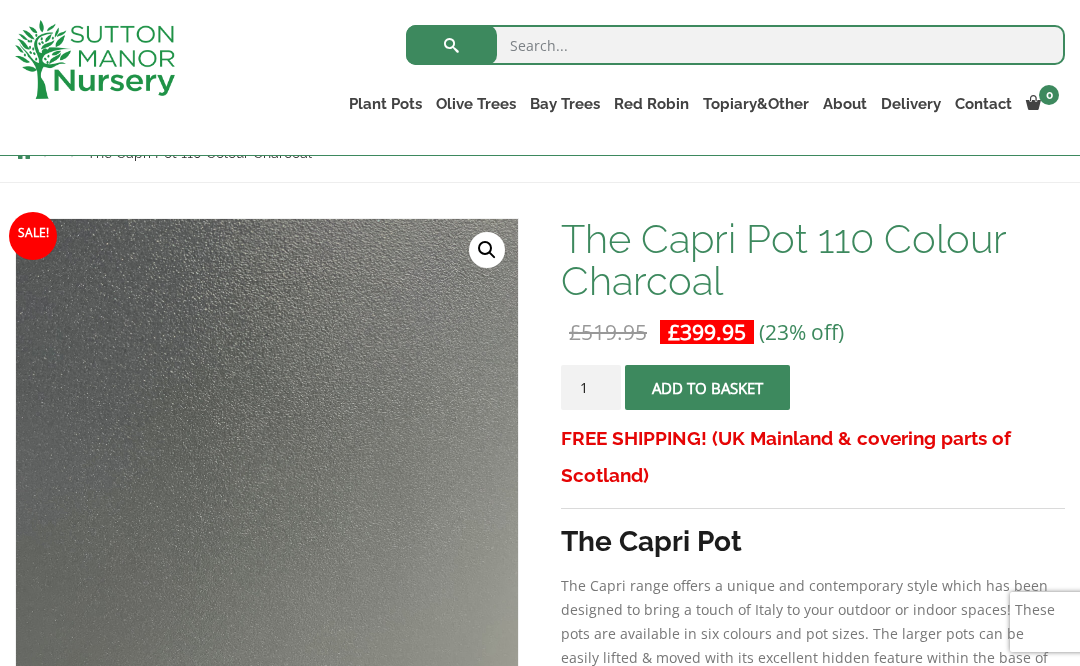 click at bounding box center (516, 719) 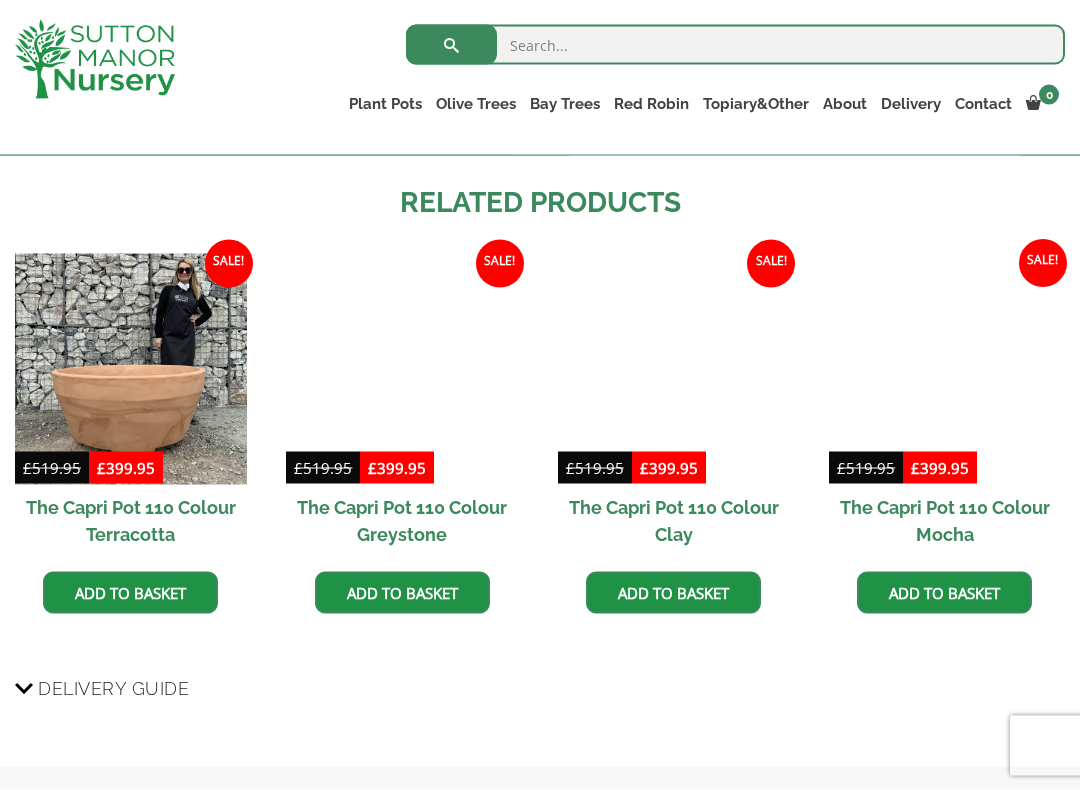 scroll, scrollTop: 1225, scrollLeft: 0, axis: vertical 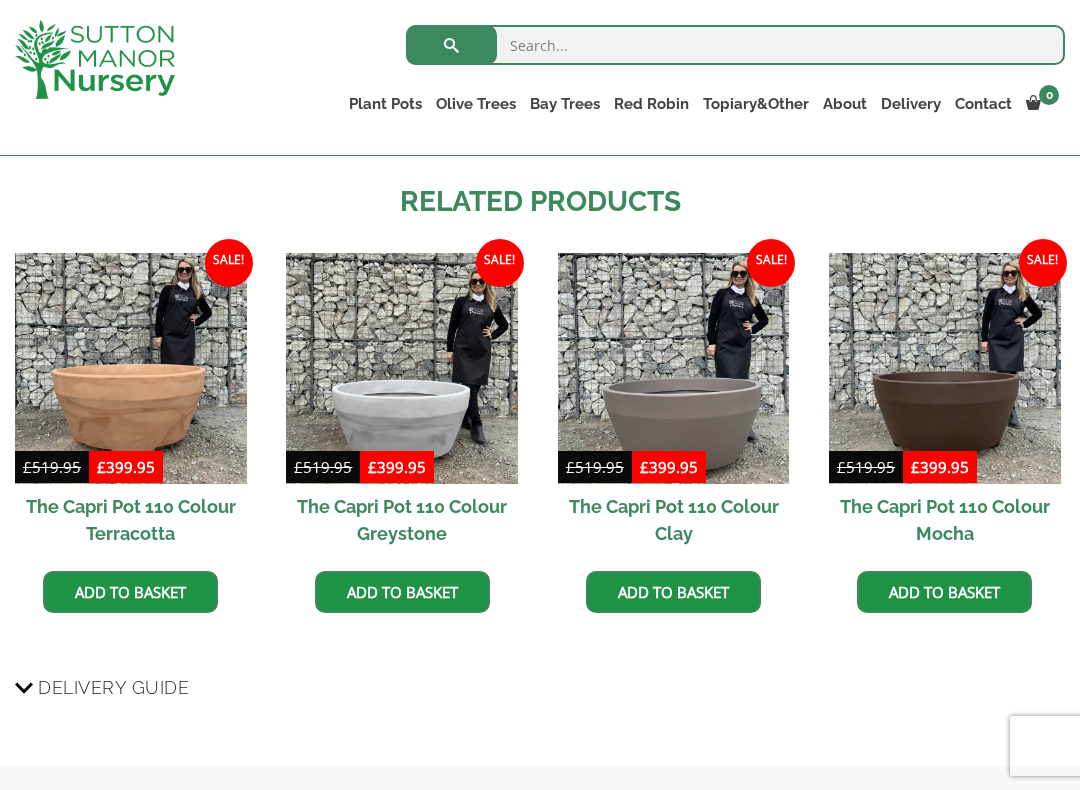 click at bounding box center [674, 369] 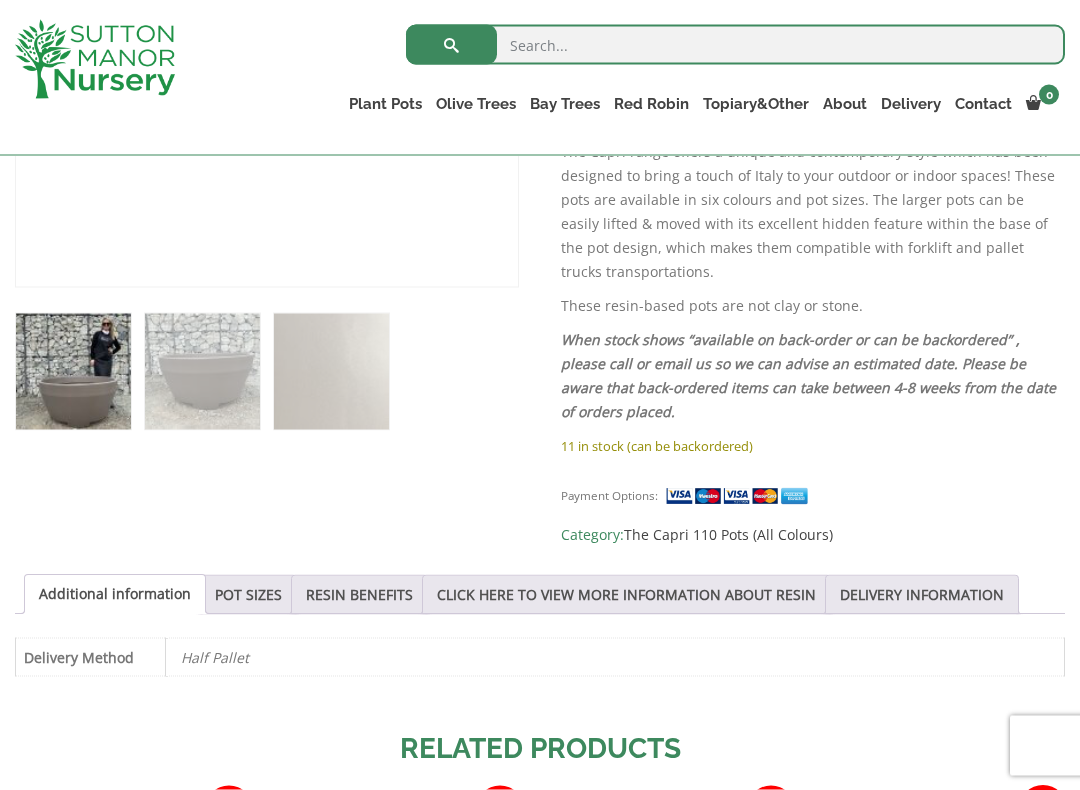 scroll, scrollTop: 679, scrollLeft: 0, axis: vertical 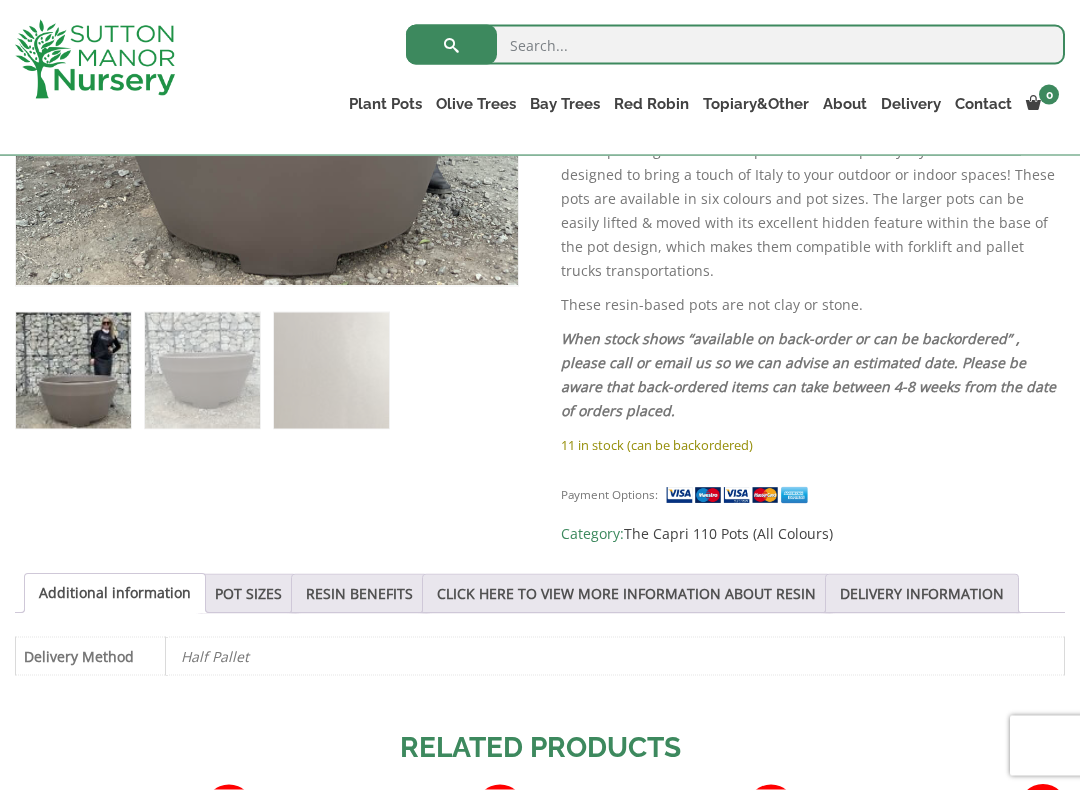click on "POT SIZES" at bounding box center [248, 594] 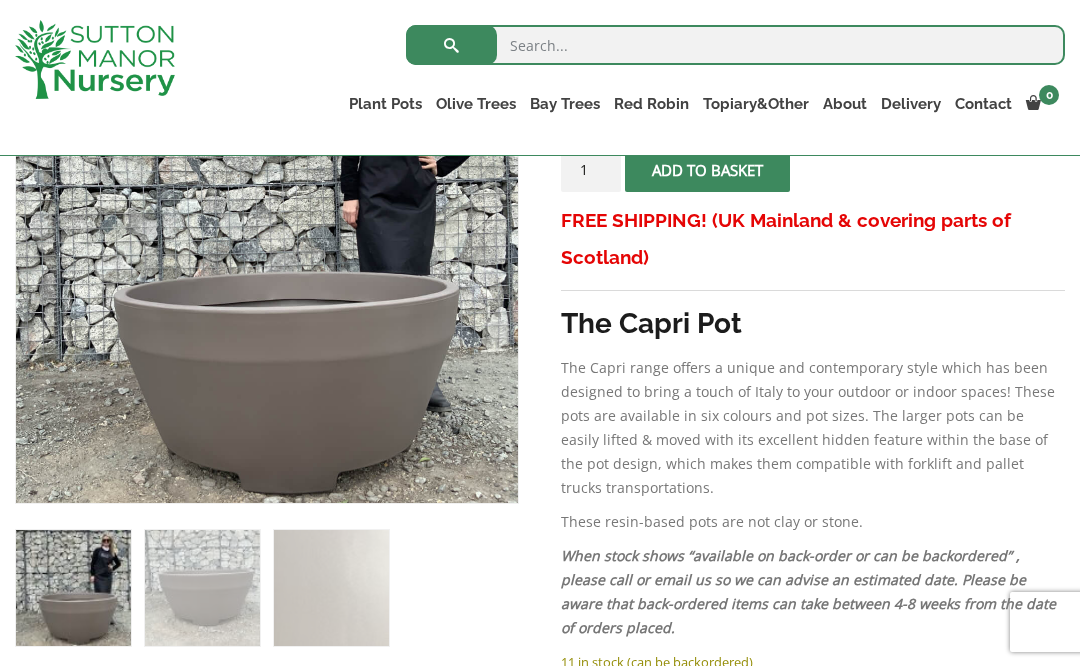 scroll, scrollTop: 461, scrollLeft: 0, axis: vertical 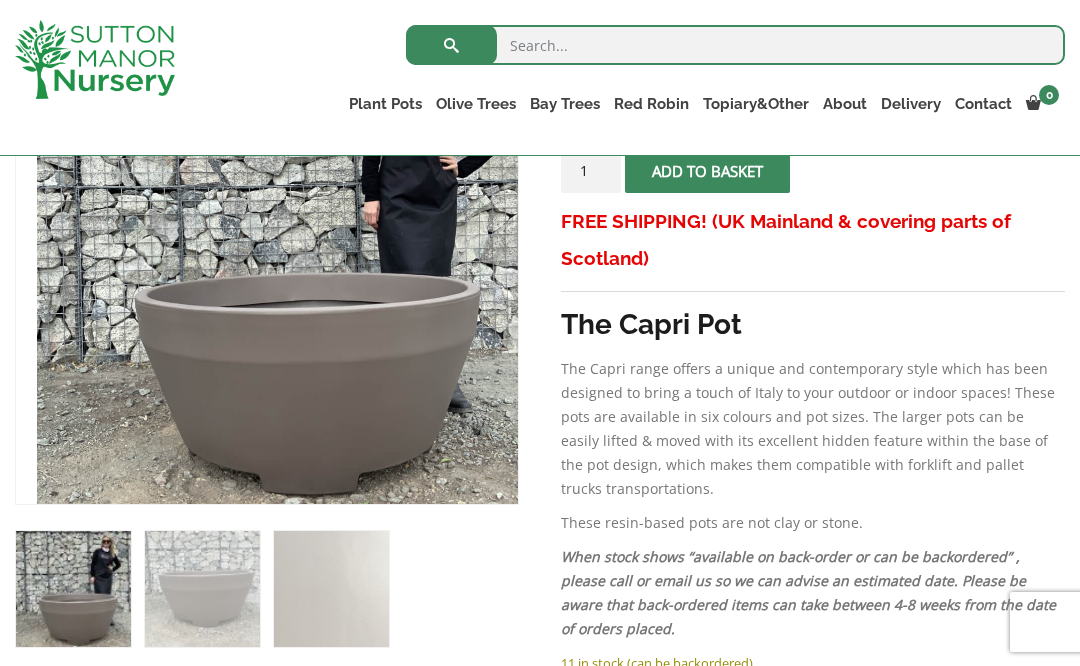 click at bounding box center (537, 502) 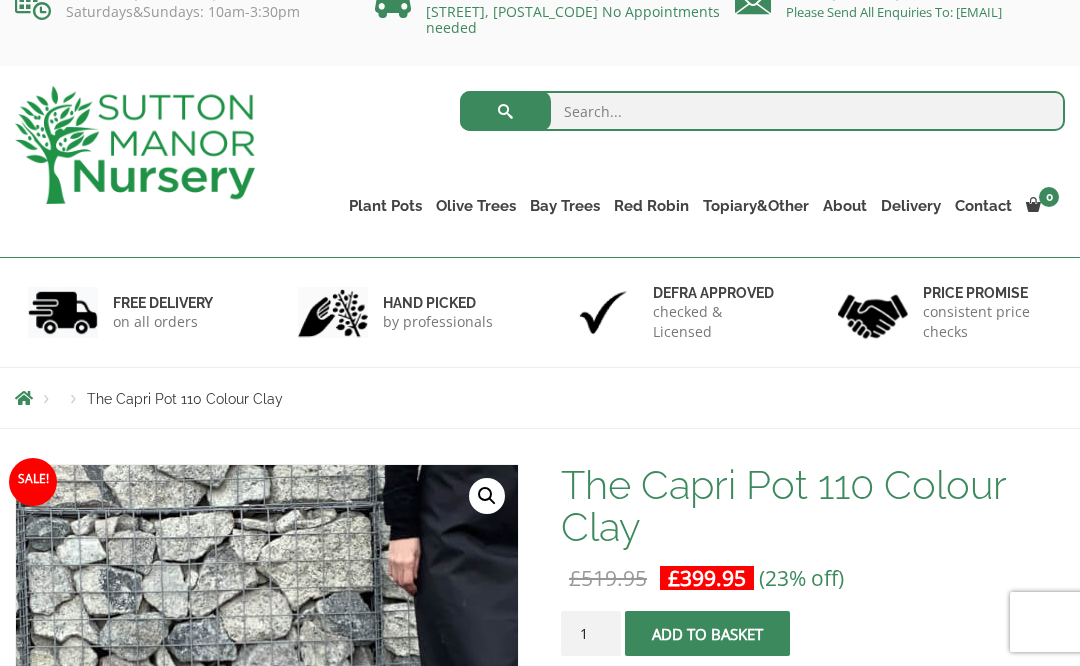 scroll, scrollTop: 0, scrollLeft: 0, axis: both 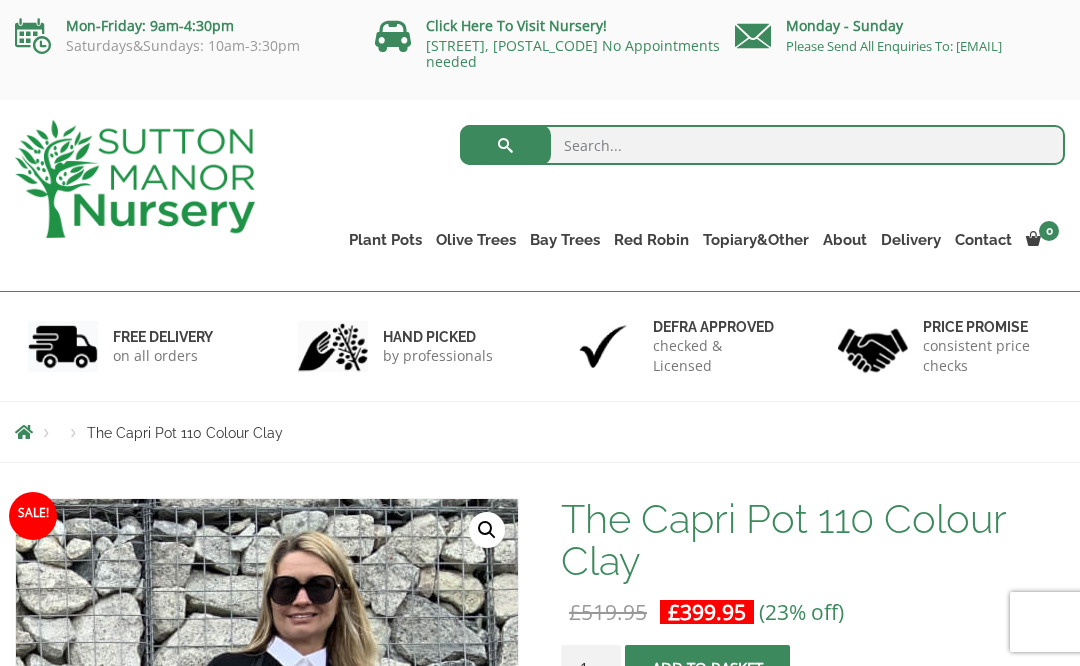 click on "Ancient Gnarled Olive Trees" at bounding box center (0, 0) 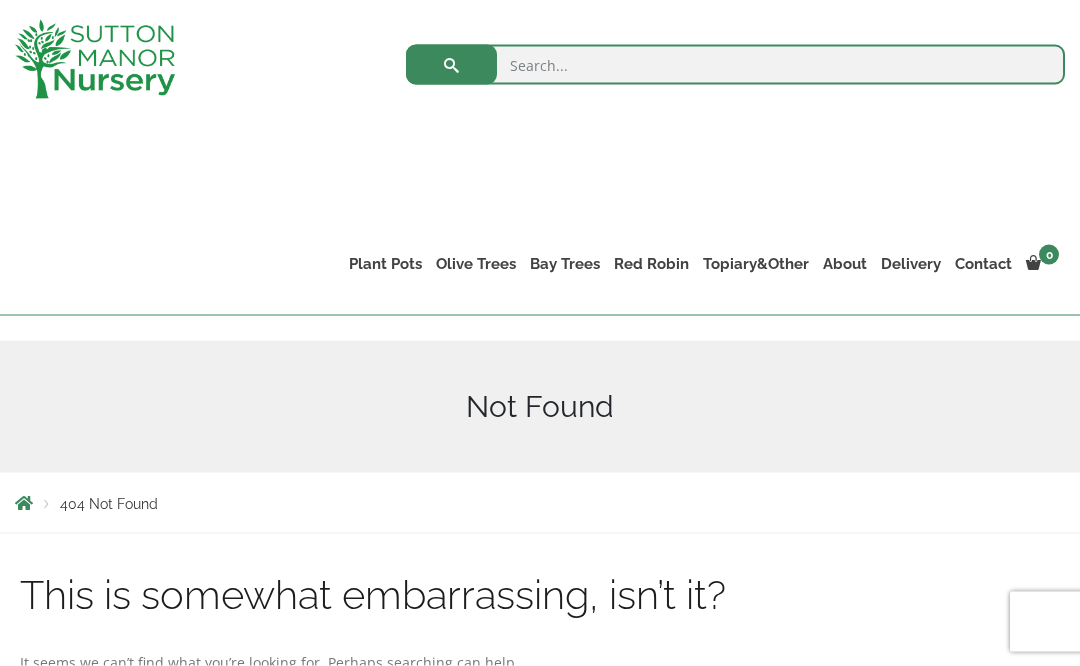 scroll, scrollTop: 181, scrollLeft: 0, axis: vertical 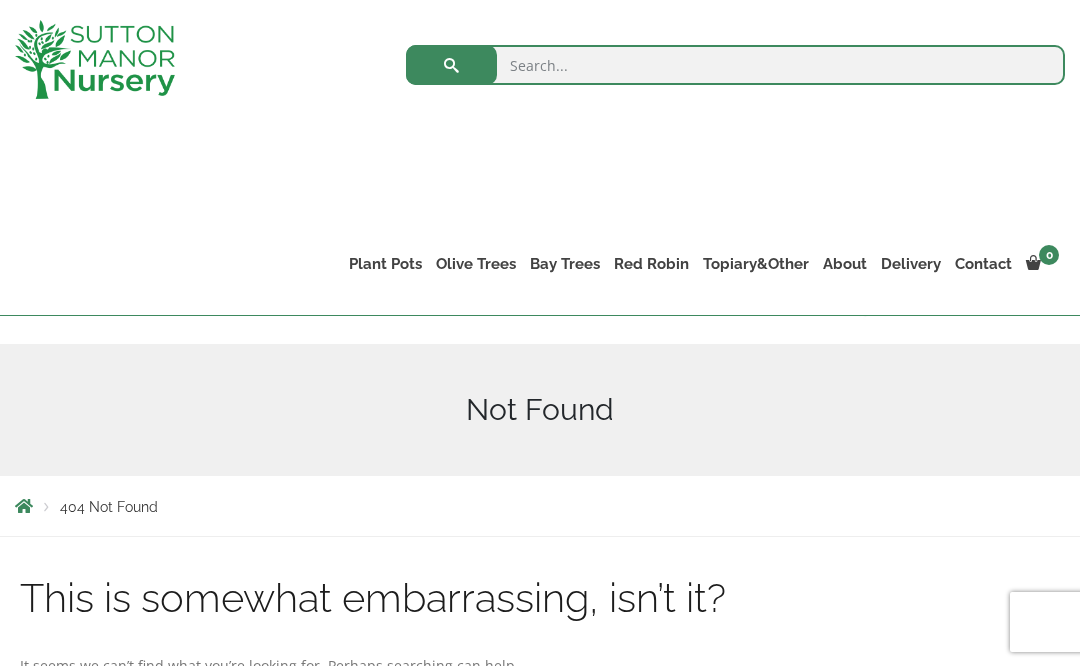 click on "Tuscan Olive Trees" at bounding box center (0, 0) 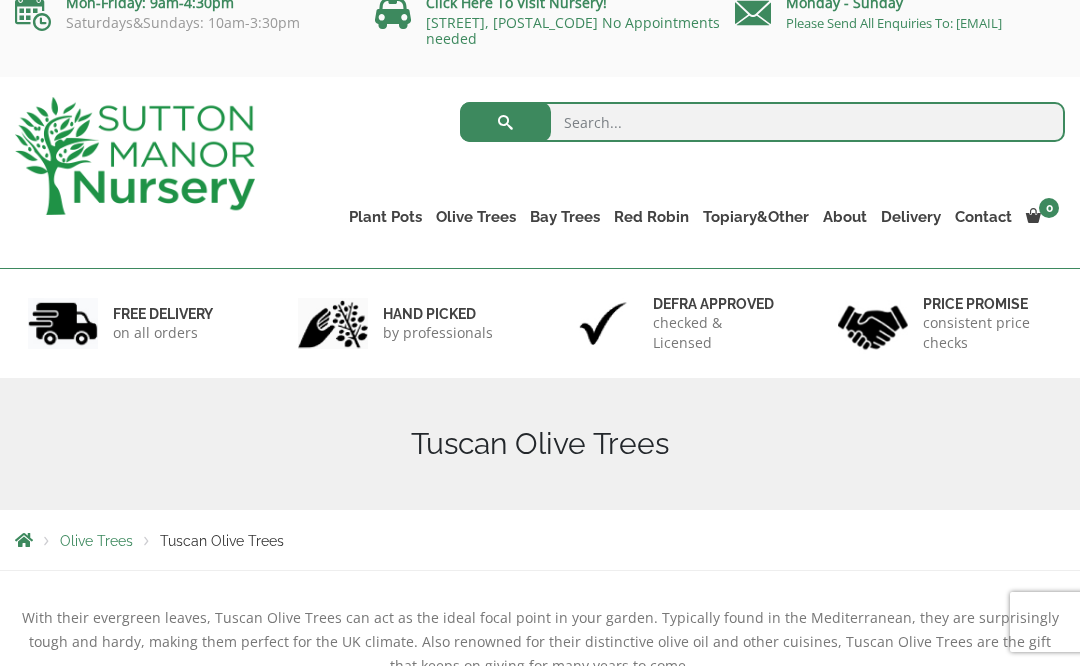 scroll, scrollTop: 0, scrollLeft: 0, axis: both 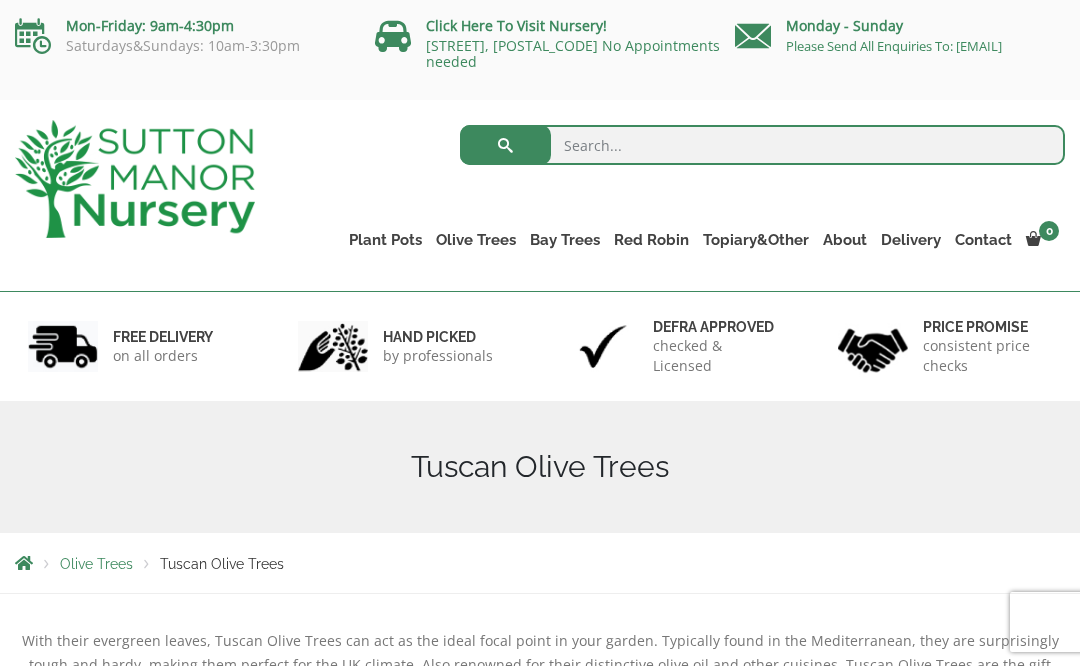 click on "Plant Pots" at bounding box center [385, 240] 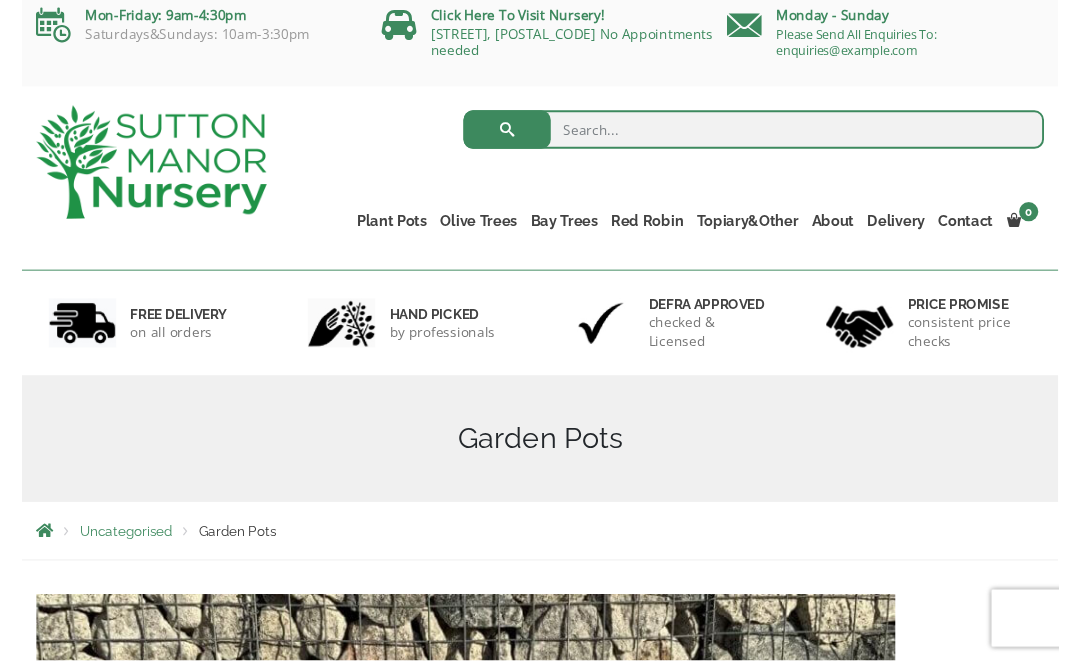 scroll, scrollTop: 0, scrollLeft: 0, axis: both 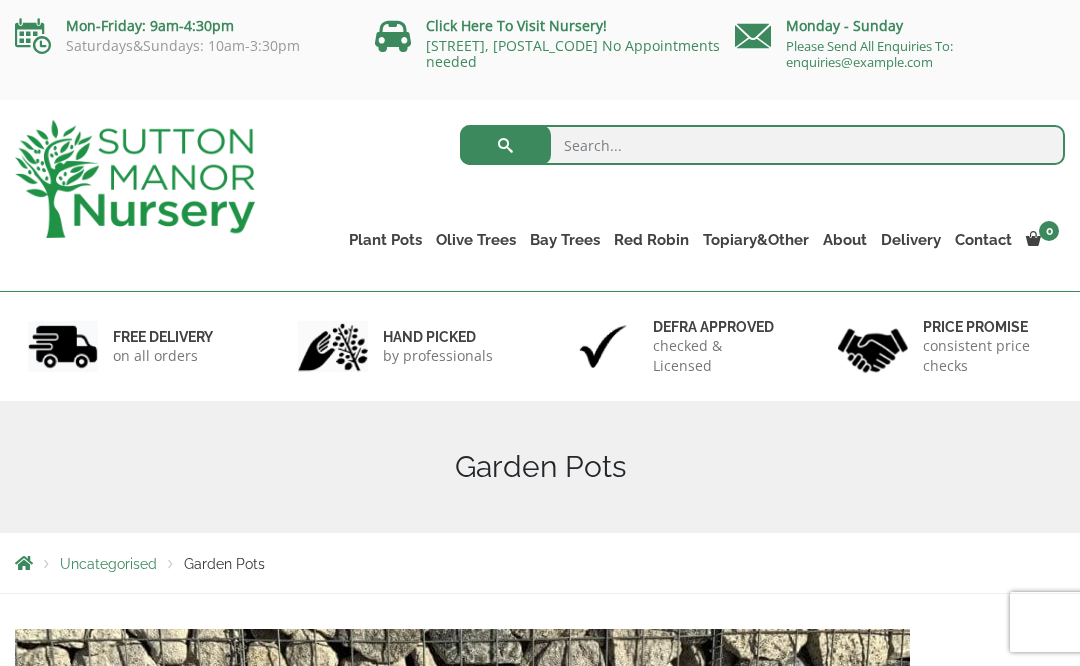 click on "Uncategorised Garden Pots" at bounding box center (540, 563) 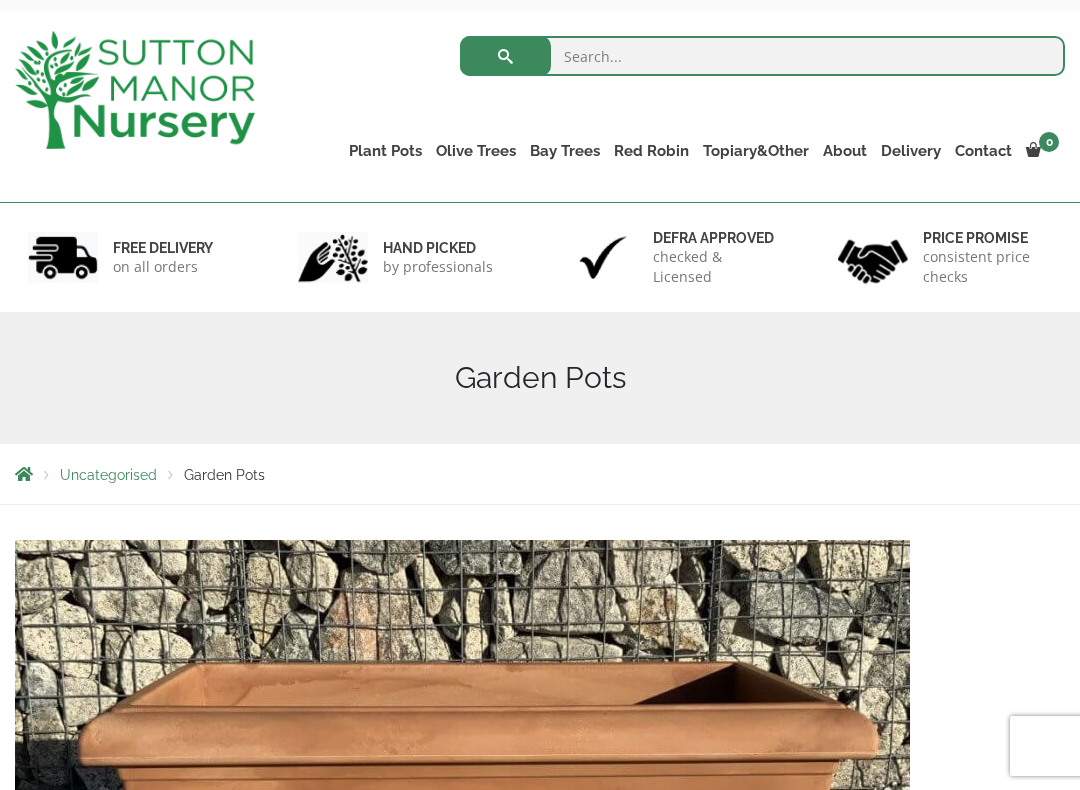 scroll, scrollTop: 107, scrollLeft: 0, axis: vertical 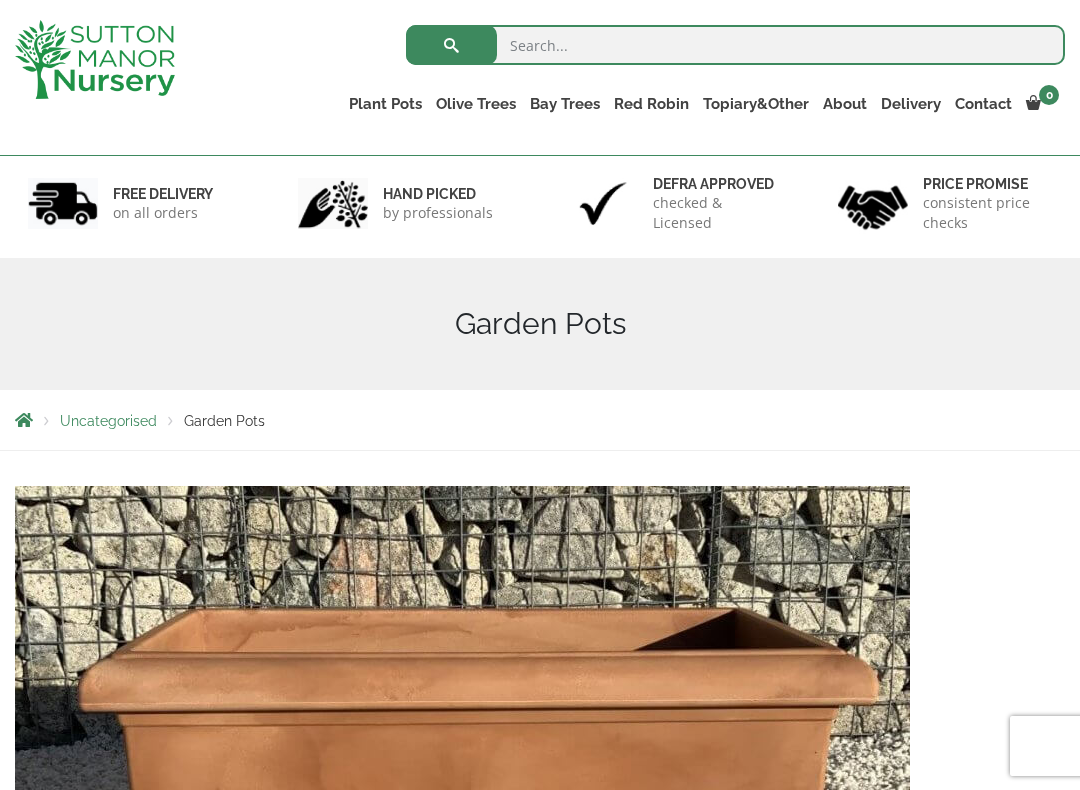 click at bounding box center [735, 45] 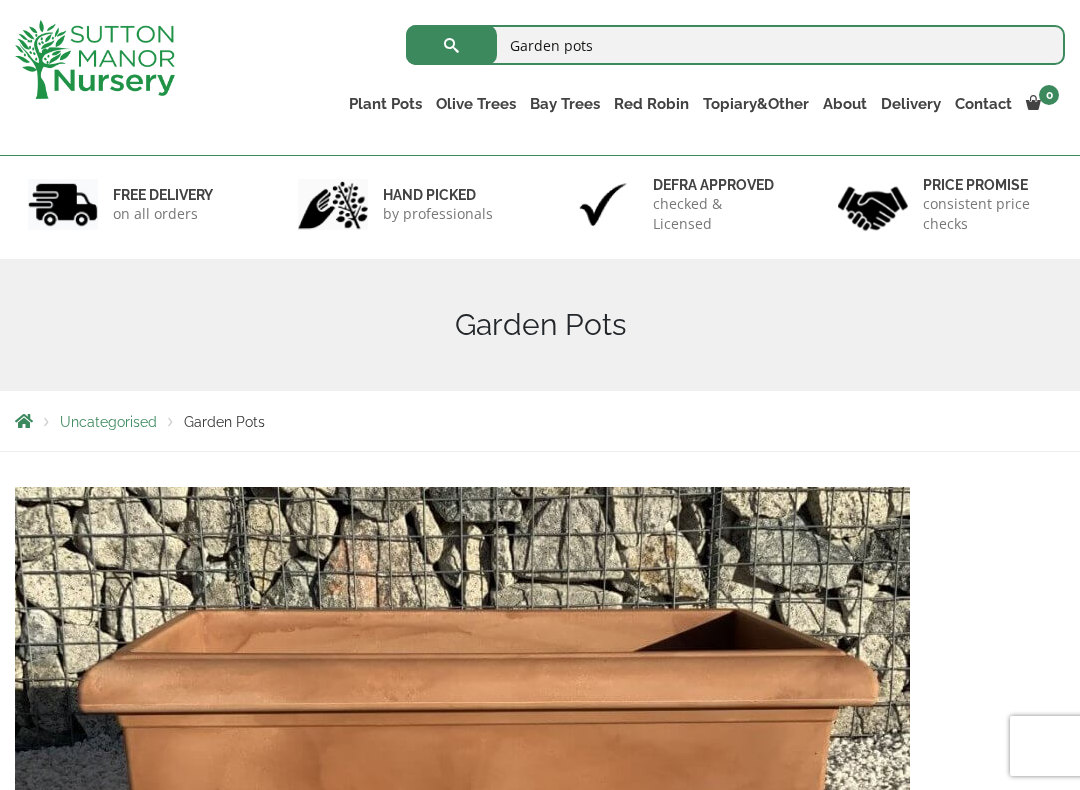 type on "Garden pots" 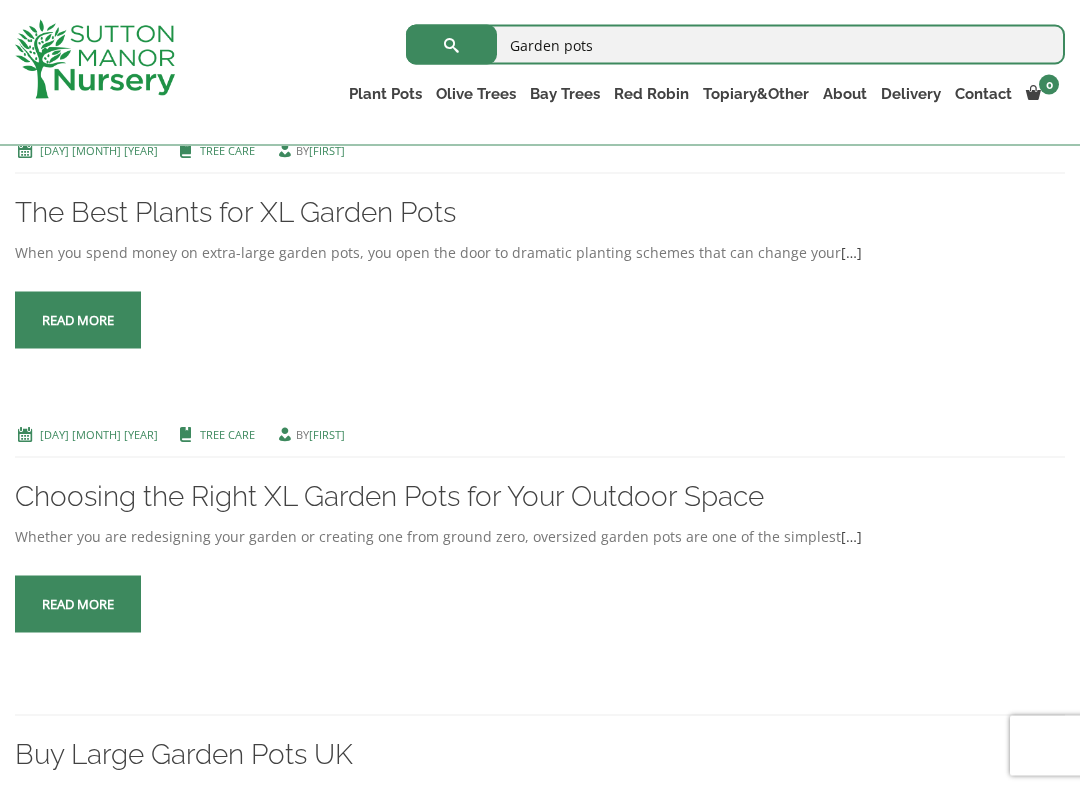 scroll, scrollTop: 1591, scrollLeft: 0, axis: vertical 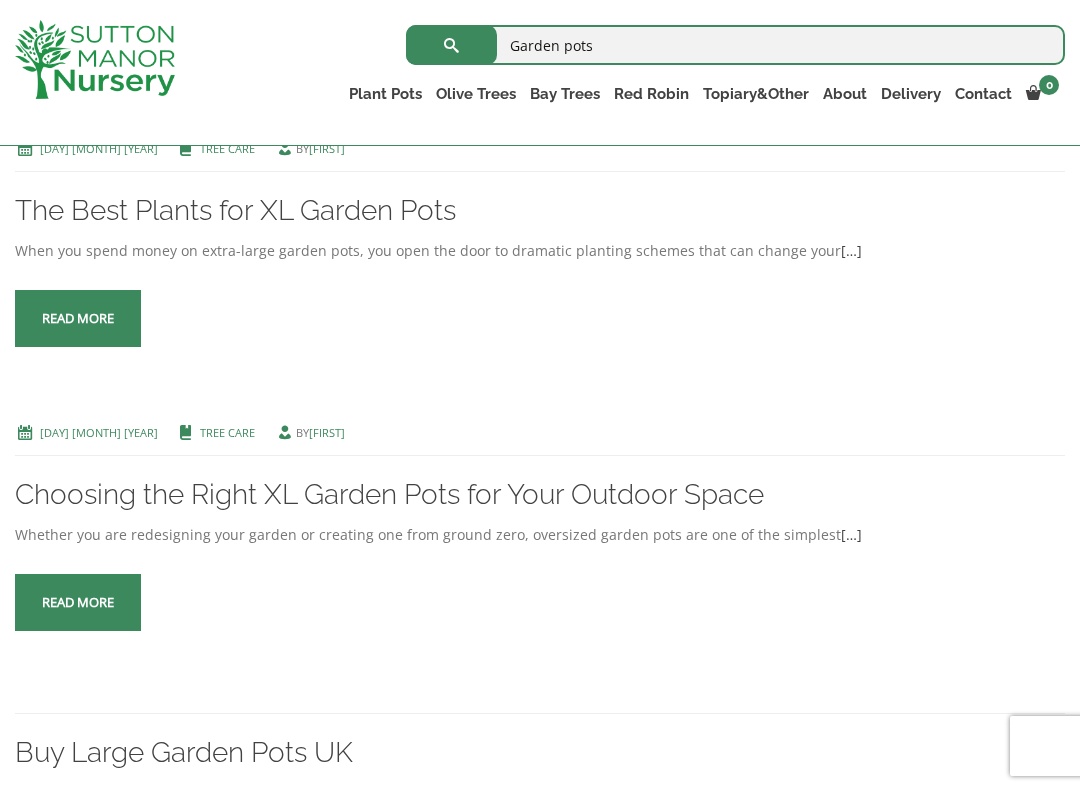 click at bounding box center [78, 319] 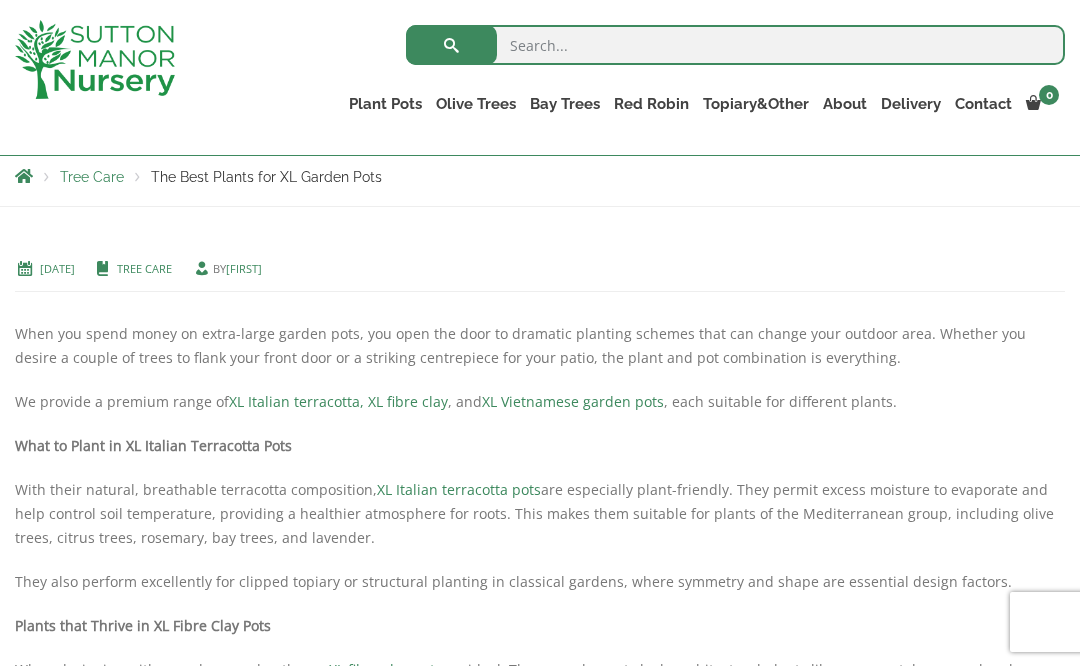 scroll, scrollTop: 0, scrollLeft: 0, axis: both 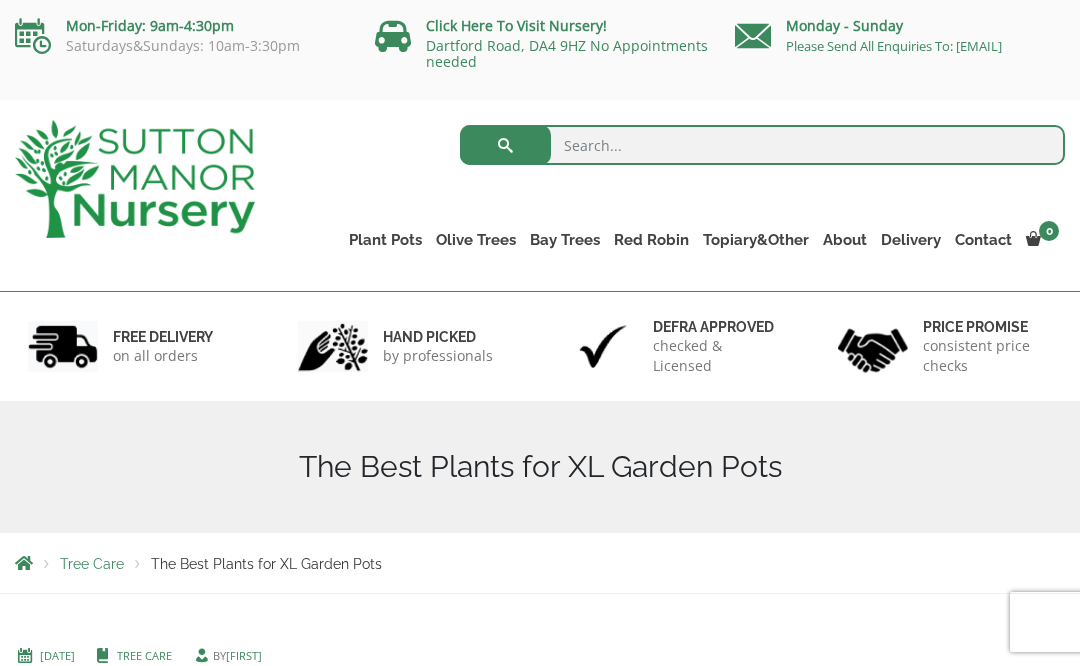 click at bounding box center [762, 145] 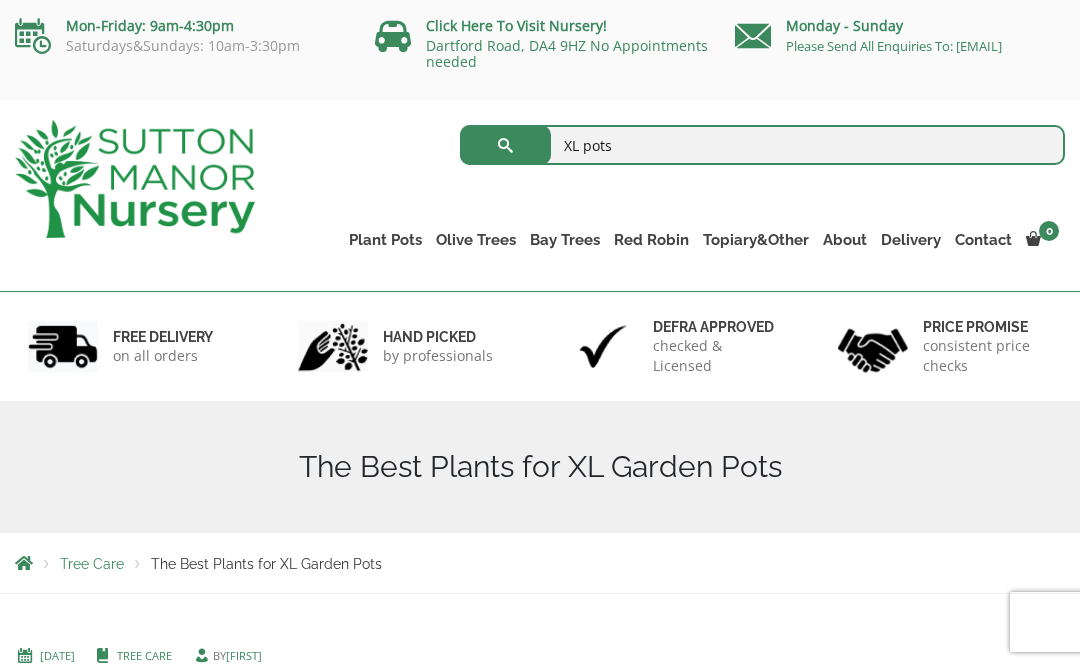 type on "XL pots" 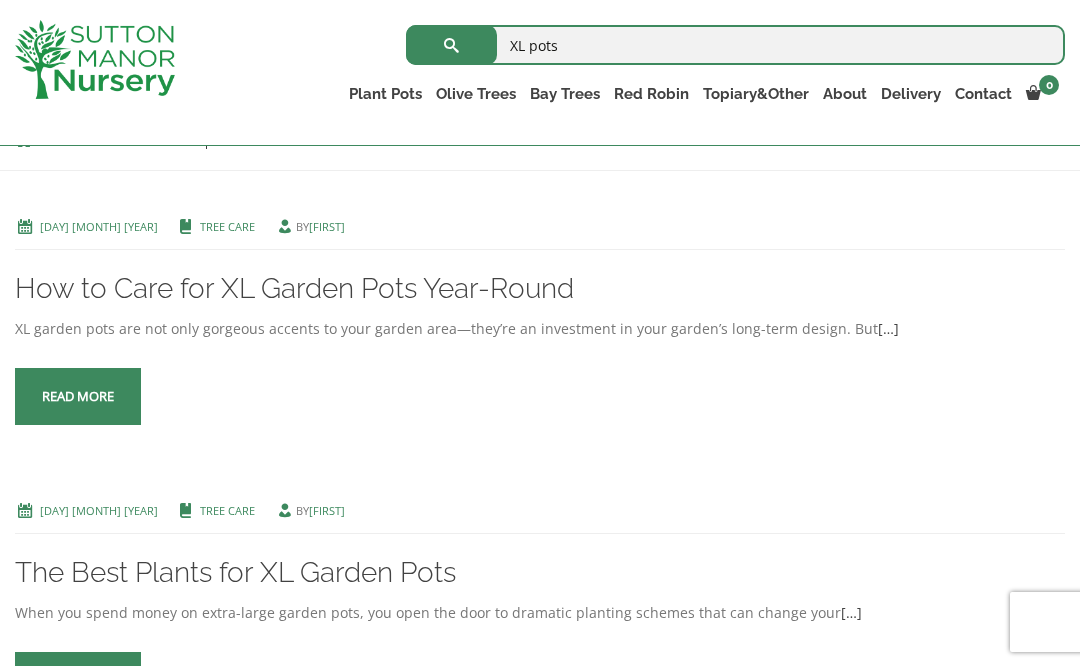 scroll, scrollTop: 0, scrollLeft: 0, axis: both 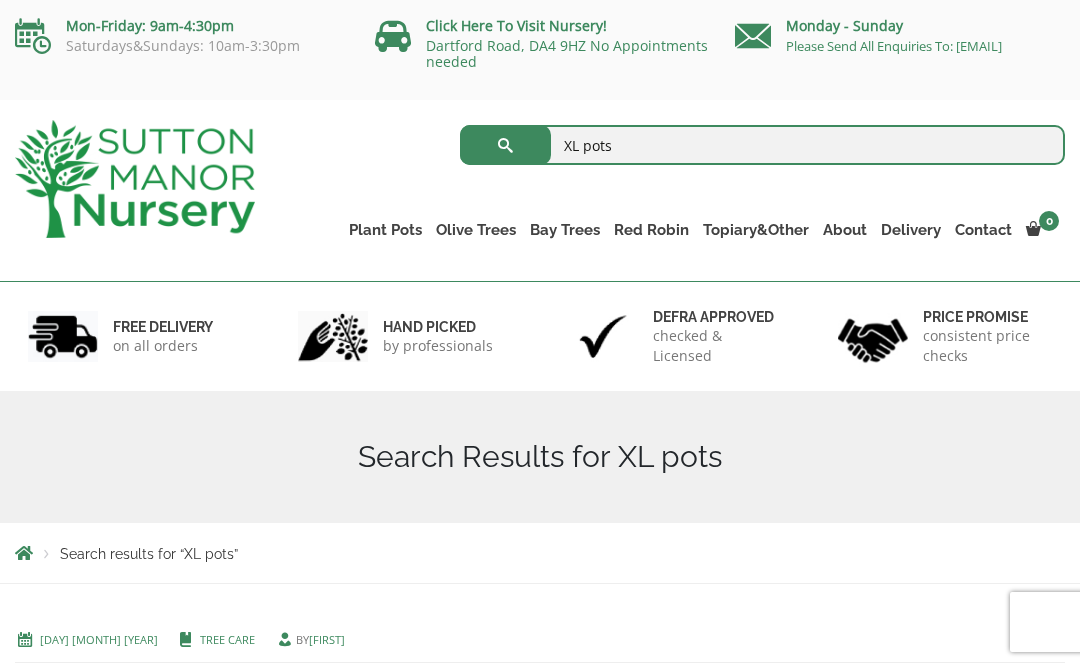 click on "The Atlantis Pots" at bounding box center [0, 0] 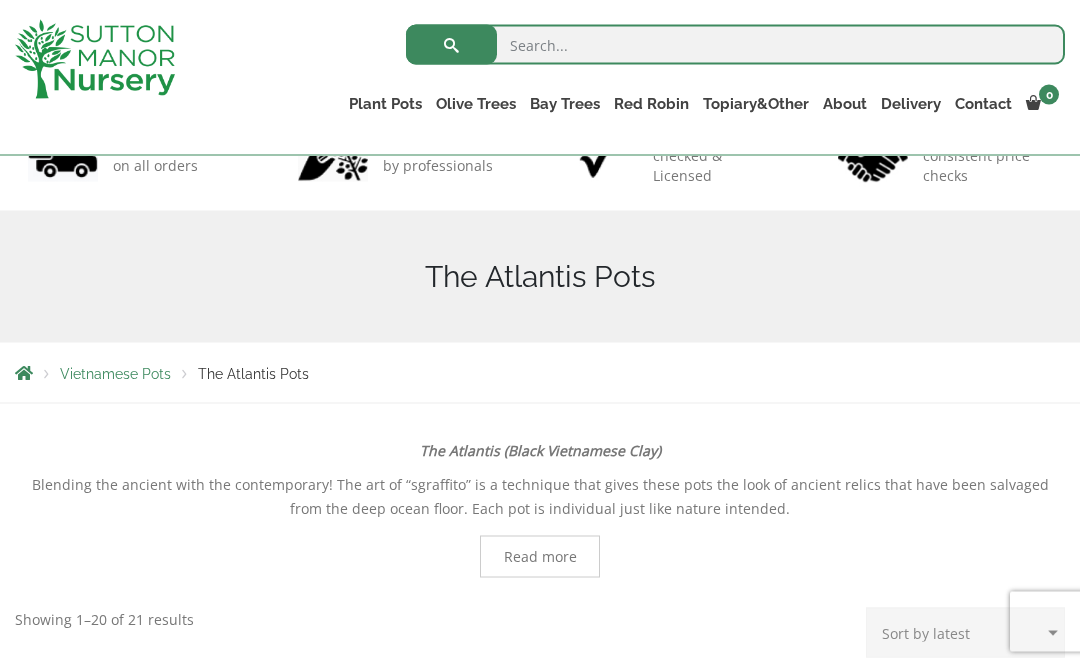 scroll, scrollTop: 0, scrollLeft: 0, axis: both 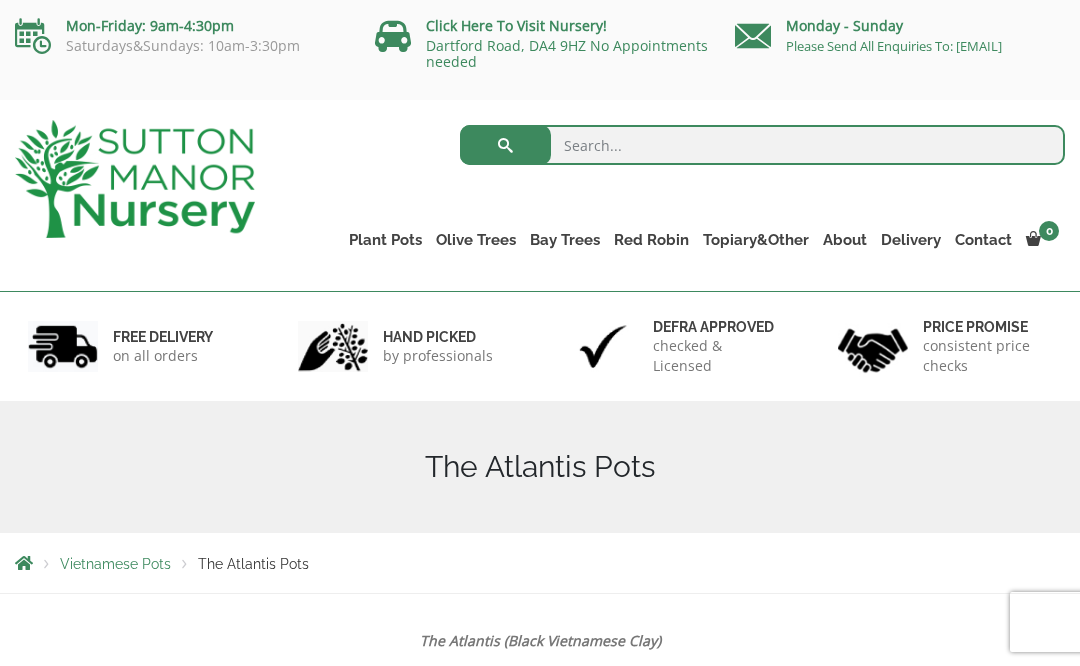 click on "Plant Pots" at bounding box center (385, 240) 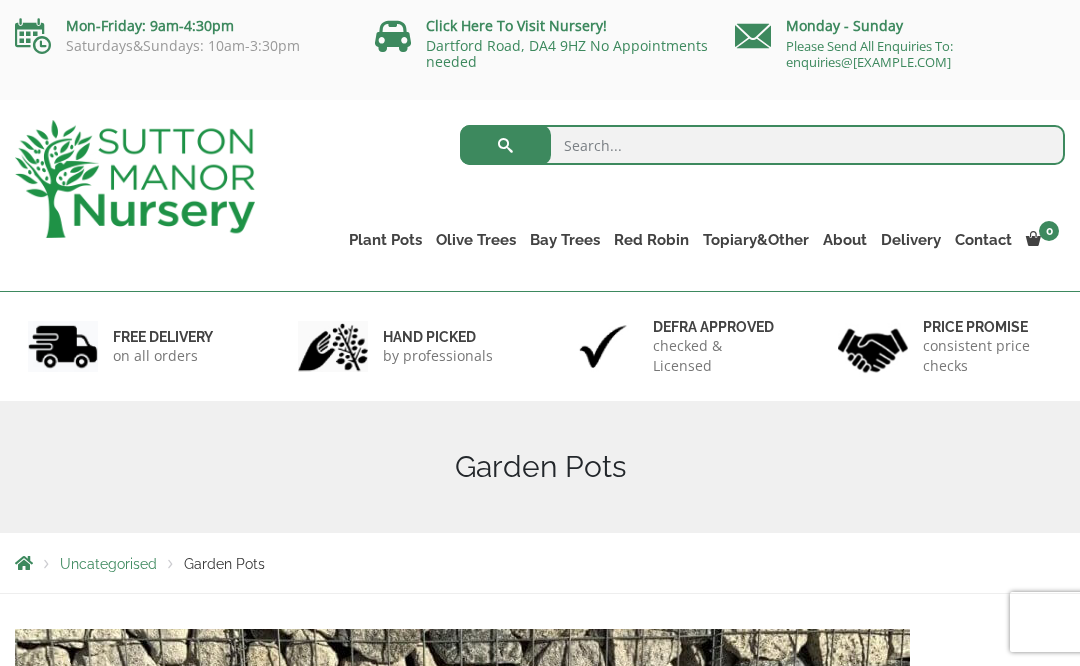 scroll, scrollTop: 0, scrollLeft: 0, axis: both 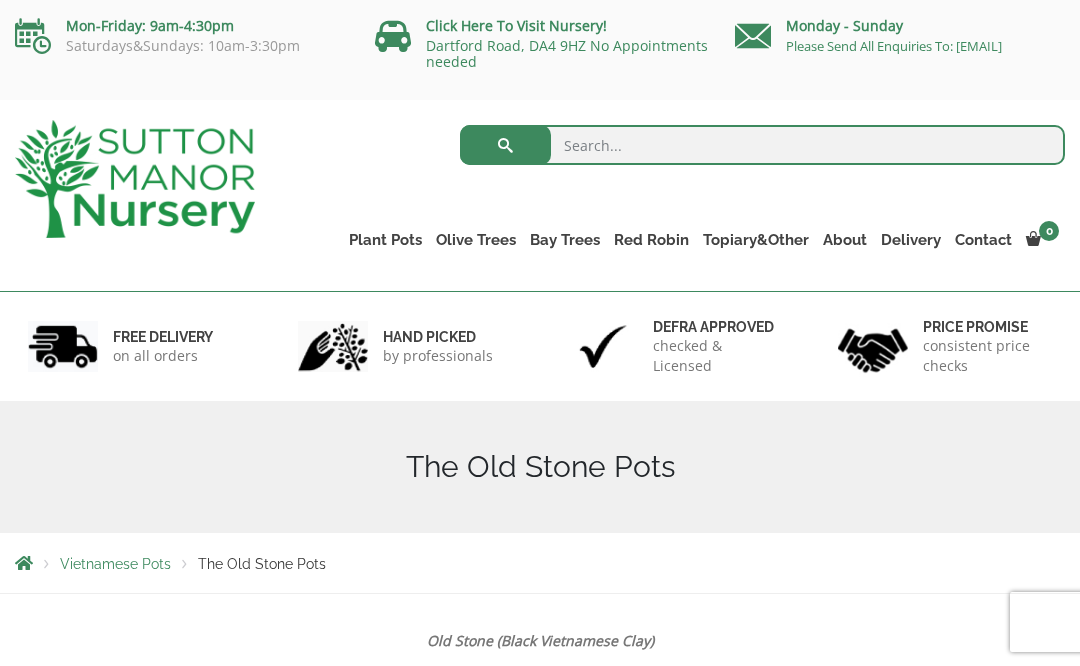 click on "The Iron Stone Pots" at bounding box center (0, 0) 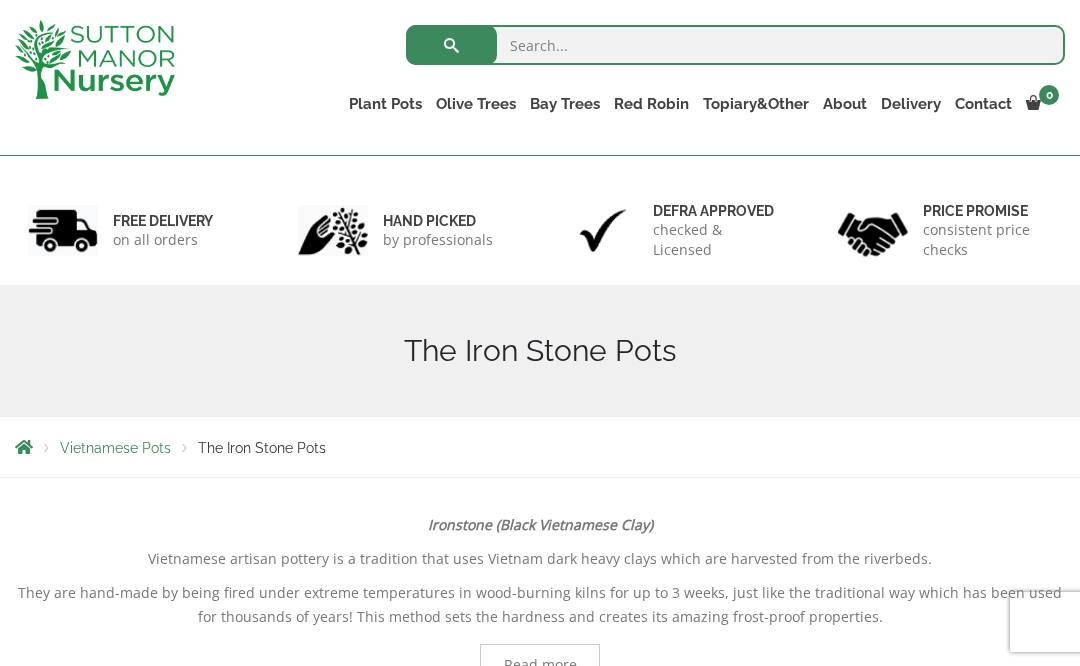 scroll, scrollTop: 0, scrollLeft: 0, axis: both 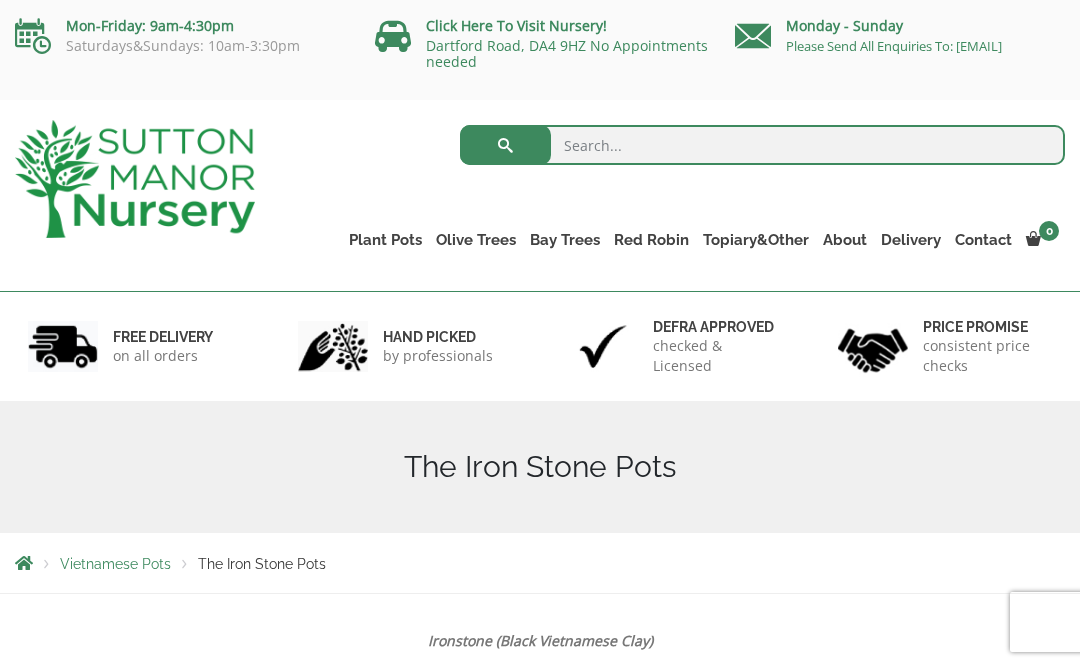 click on "Fibre Clay Pots" at bounding box center (0, 0) 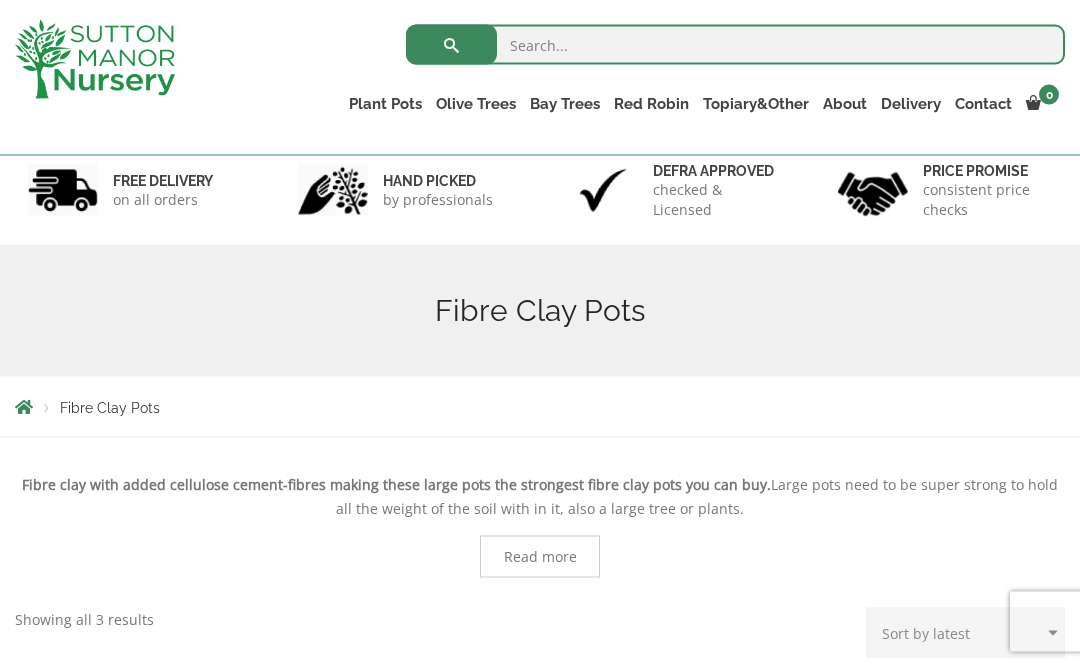 scroll, scrollTop: 121, scrollLeft: 0, axis: vertical 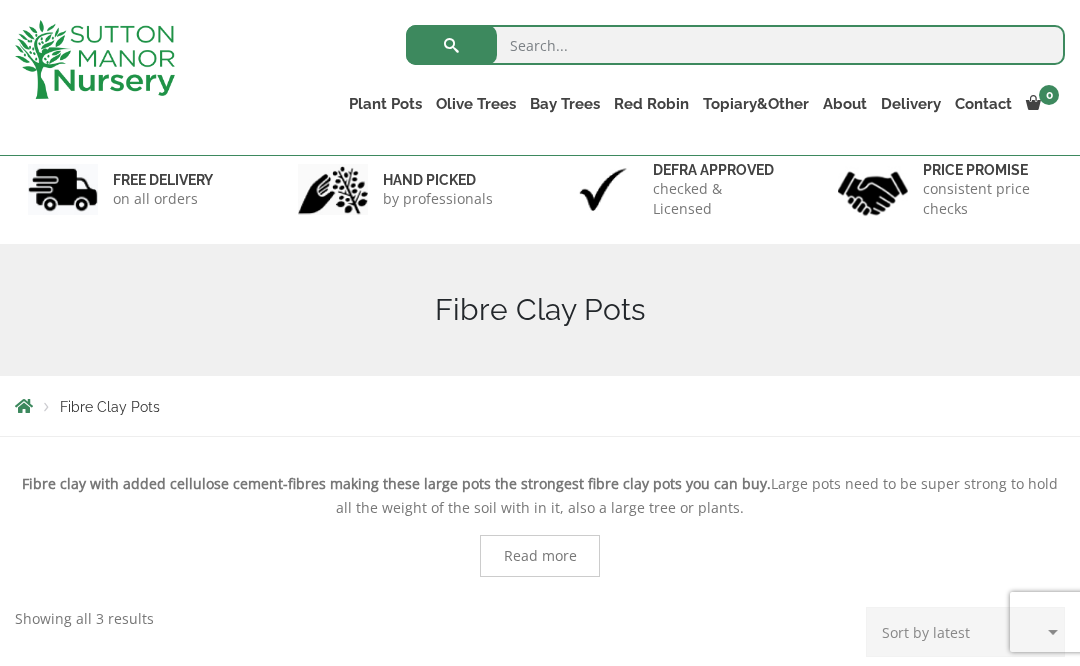 click on "Vietnamese Pots" at bounding box center [0, 0] 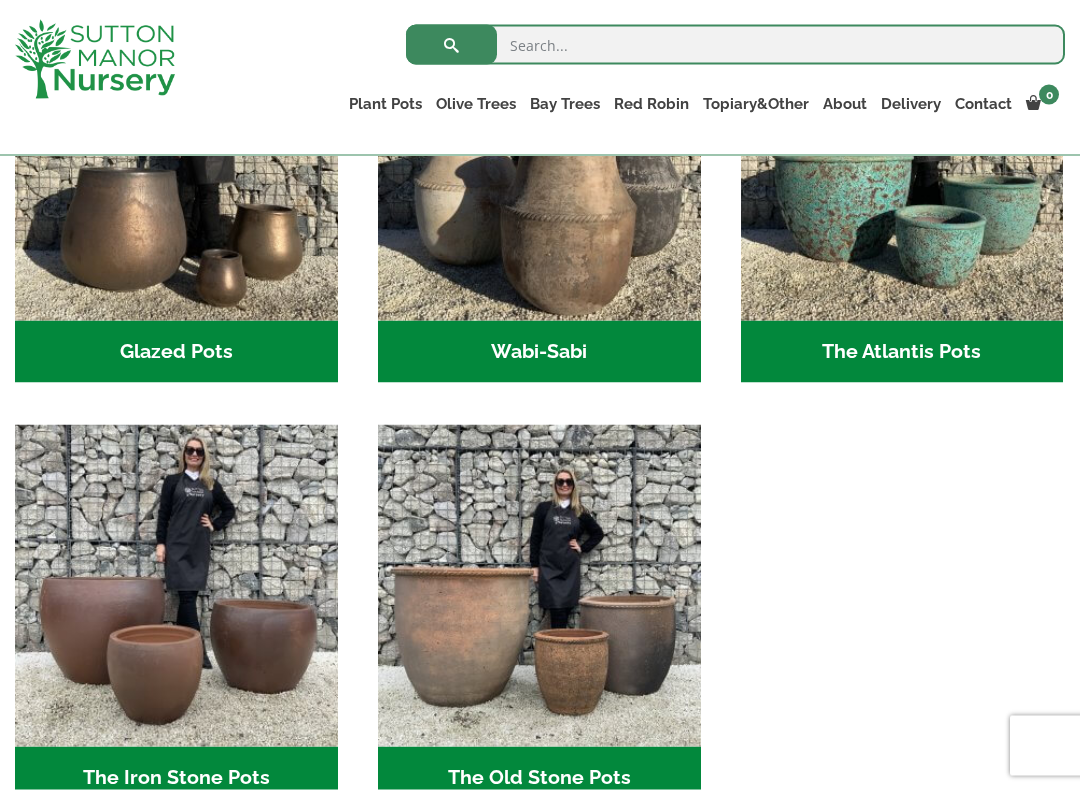 scroll, scrollTop: 818, scrollLeft: 0, axis: vertical 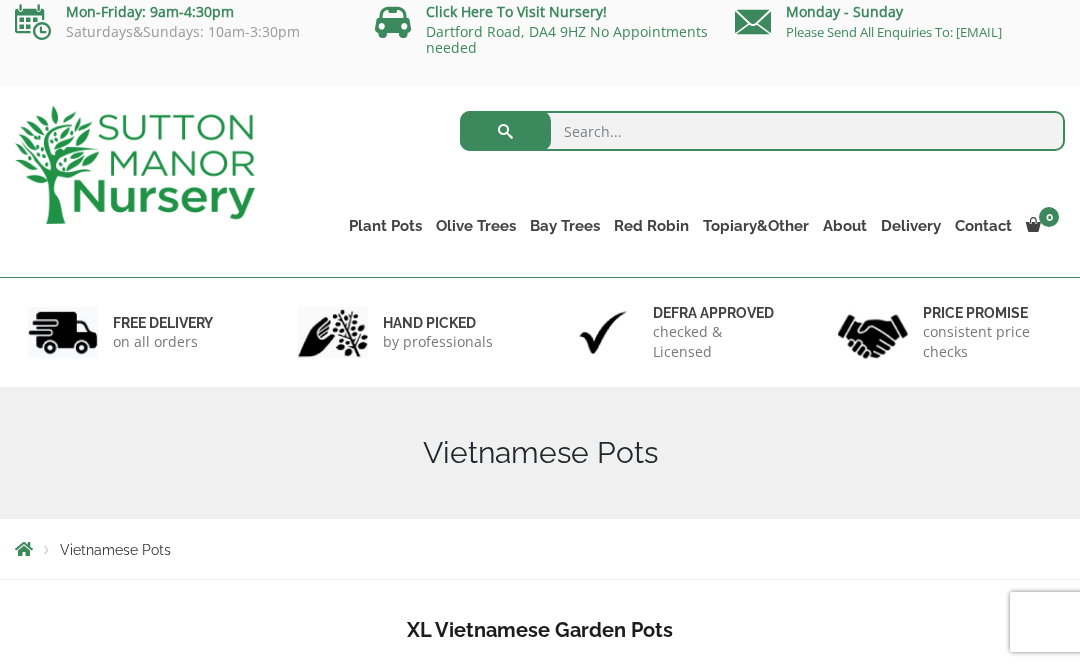 click on "Resin Bonded Pots
The Milan Pots
The Capri Pots
The Brunello Pots
The Venice Cube Pots
The Barolo Pots
The Rome Bowl
The Olive Jar
The Sicilian Pots
The Mediterranean Pots
The San Marino Pots
The Tuscany Fruit Pots
The Pompei Pots
The Florence Oval Pot
The Alfresco Pots
100% Italian Terracotta
Shallow Bowl Grande
Rolled Rim Classico
Cylinders Traditionals
Squares And Troughs
Jars And Urns
The Atlantis Pots
The Old Stone Pots
The Iron Stone Pots
Fibre Clay Pots
Vietnamese Pots" at bounding box center [0, 0] 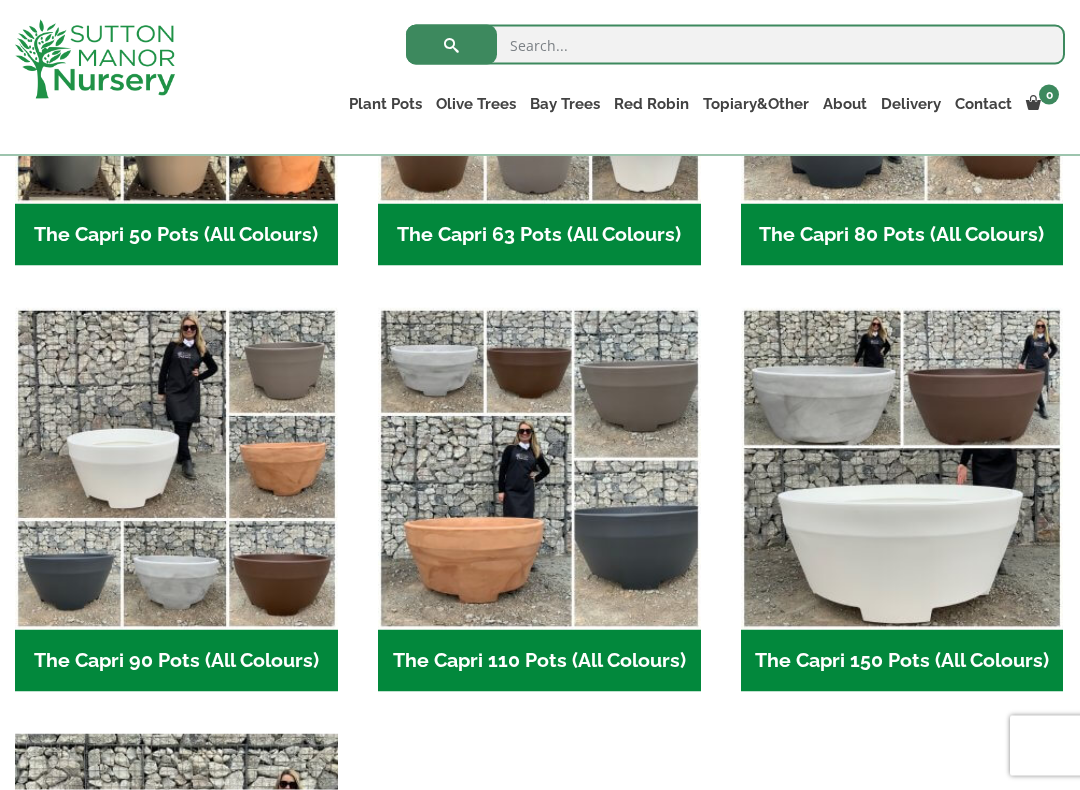 scroll, scrollTop: 801, scrollLeft: 0, axis: vertical 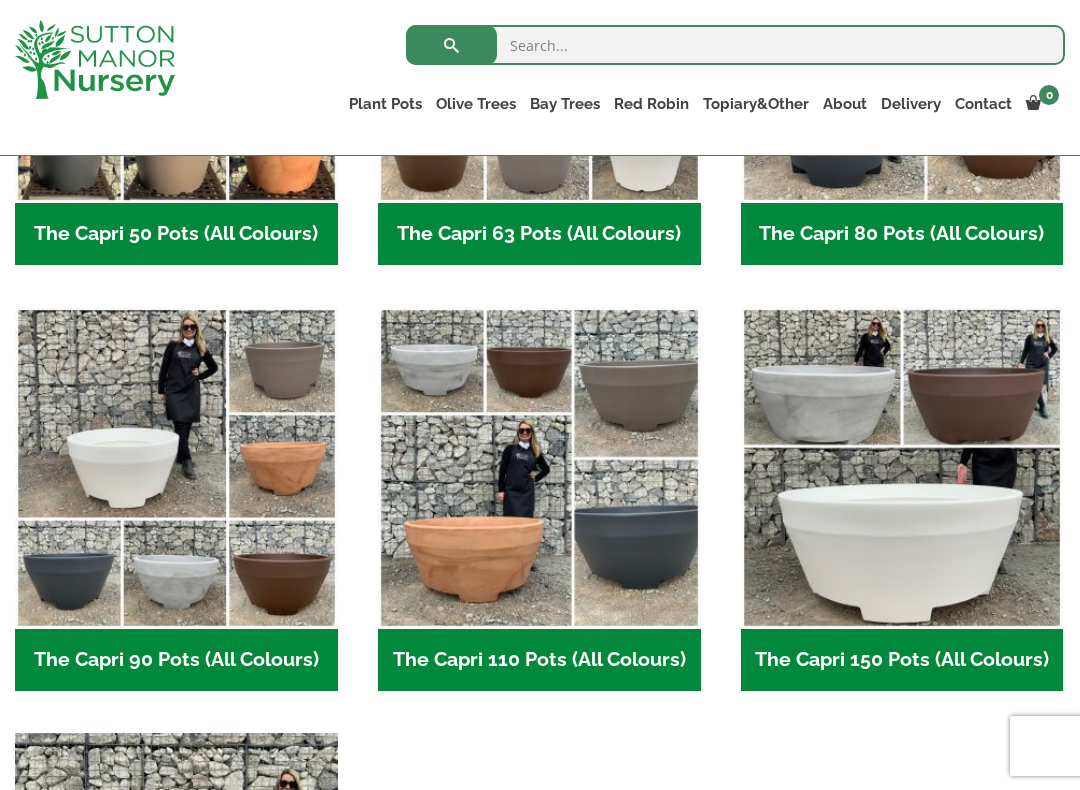 click at bounding box center (902, 468) 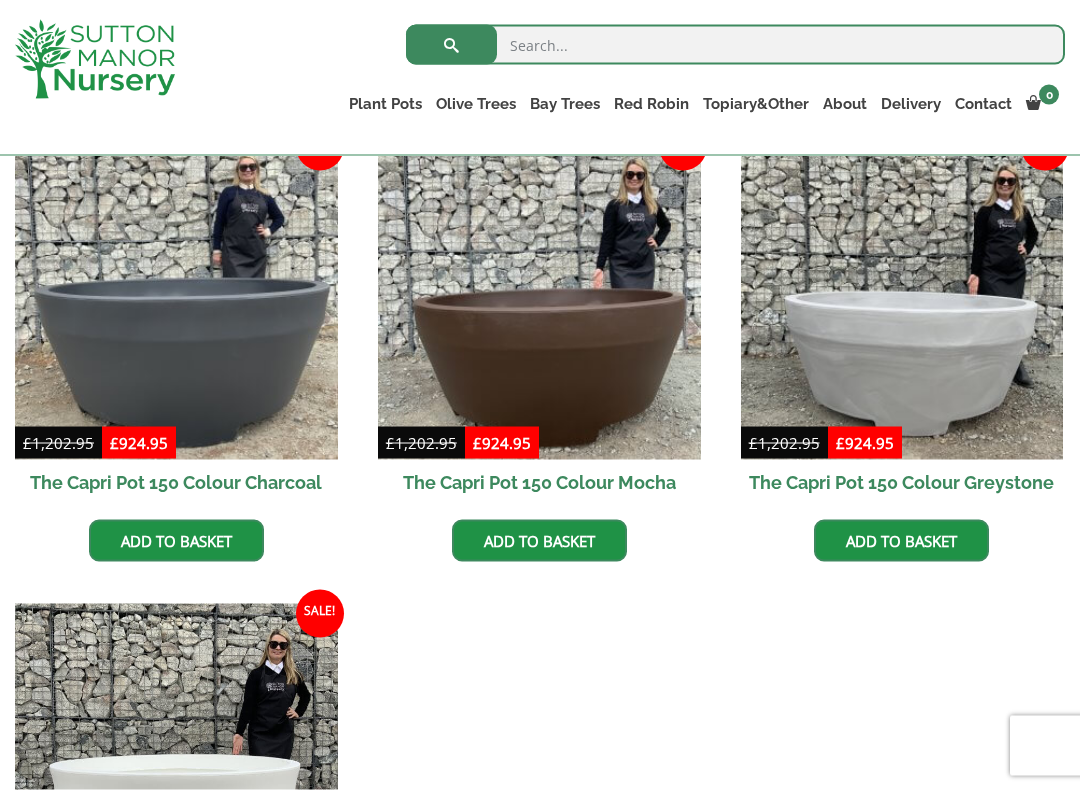 scroll, scrollTop: 531, scrollLeft: 0, axis: vertical 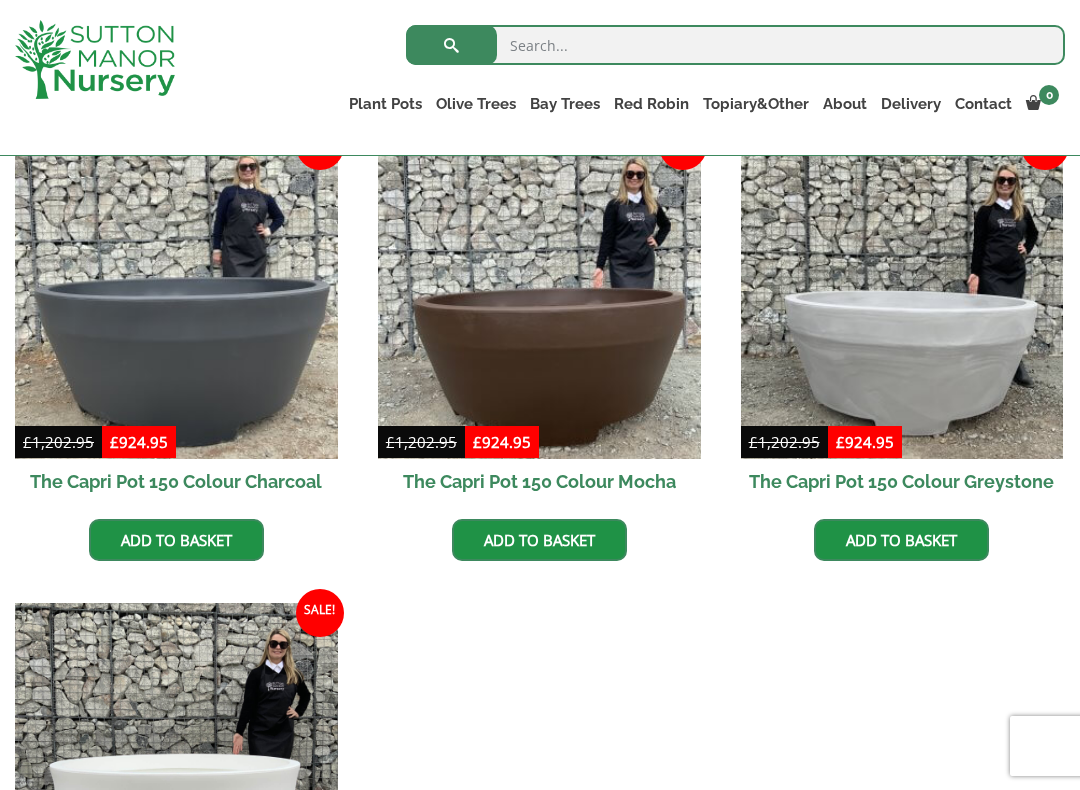 click at bounding box center [176, 297] 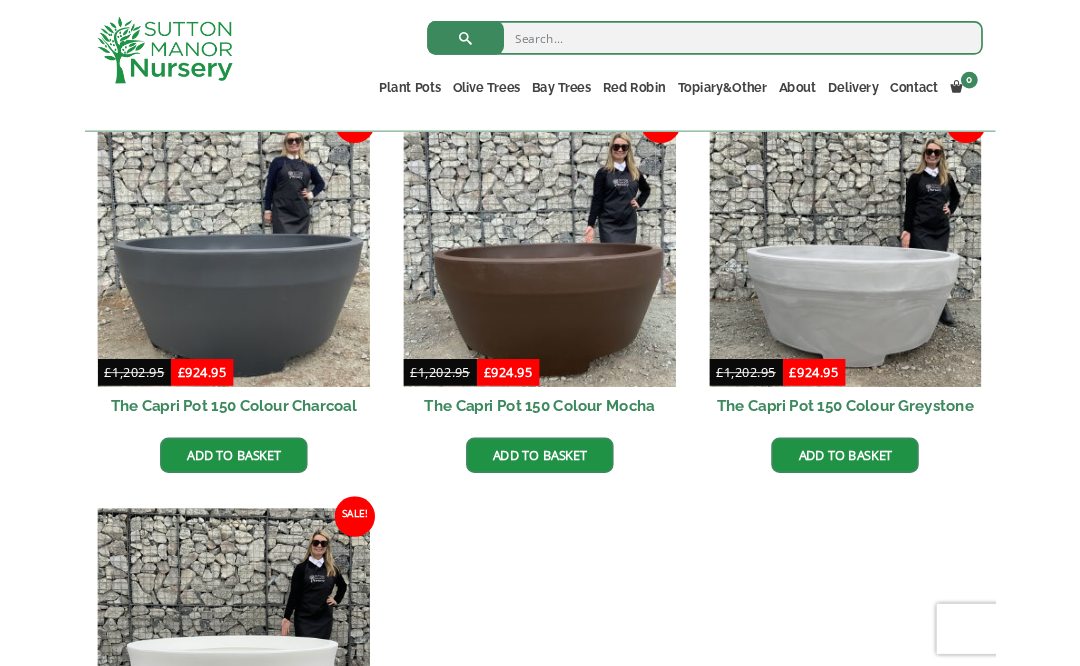 scroll, scrollTop: 599, scrollLeft: 0, axis: vertical 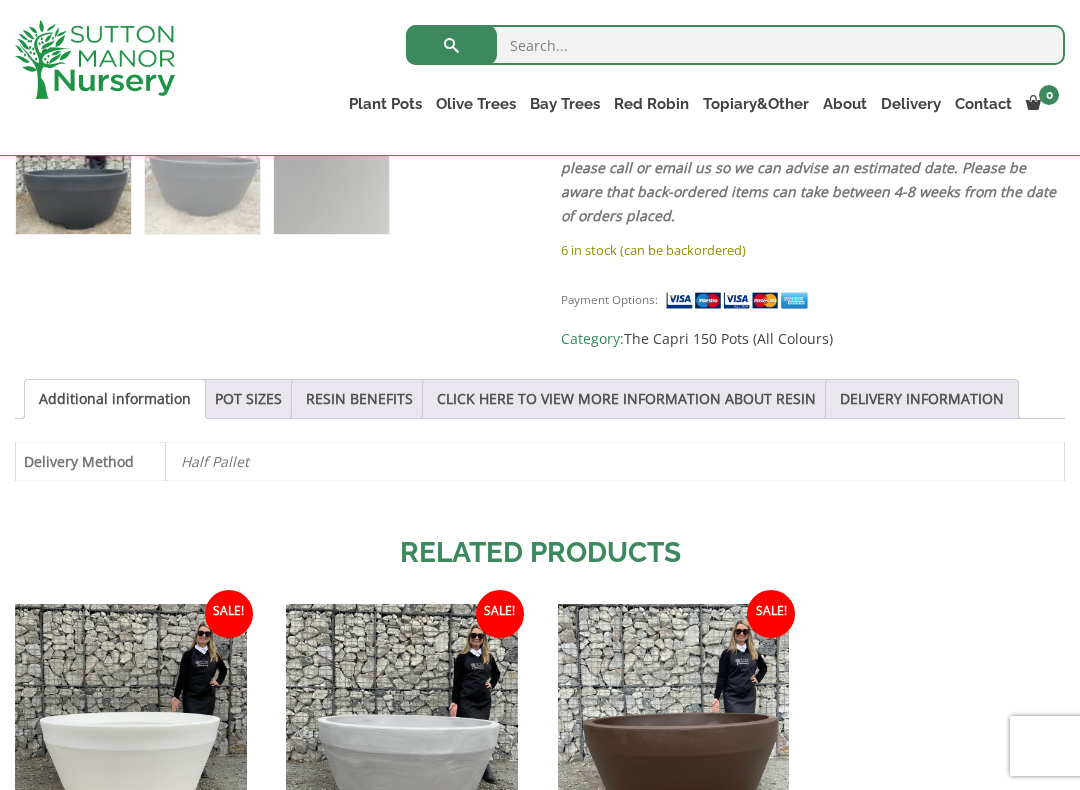 click on "POT SIZES" at bounding box center [248, 399] 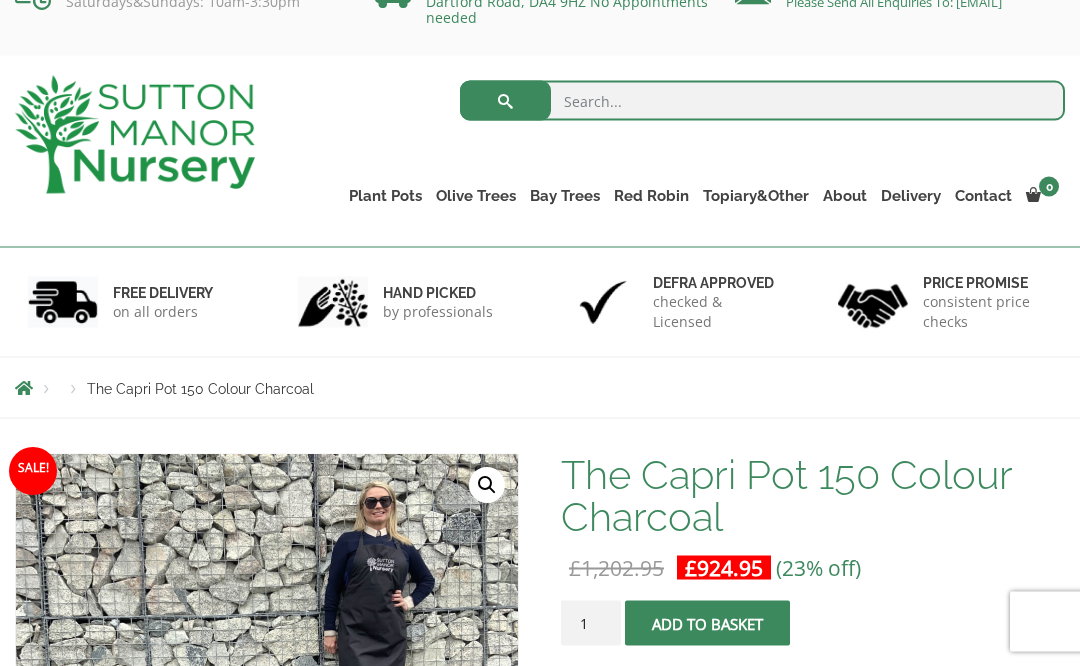 scroll, scrollTop: 0, scrollLeft: 0, axis: both 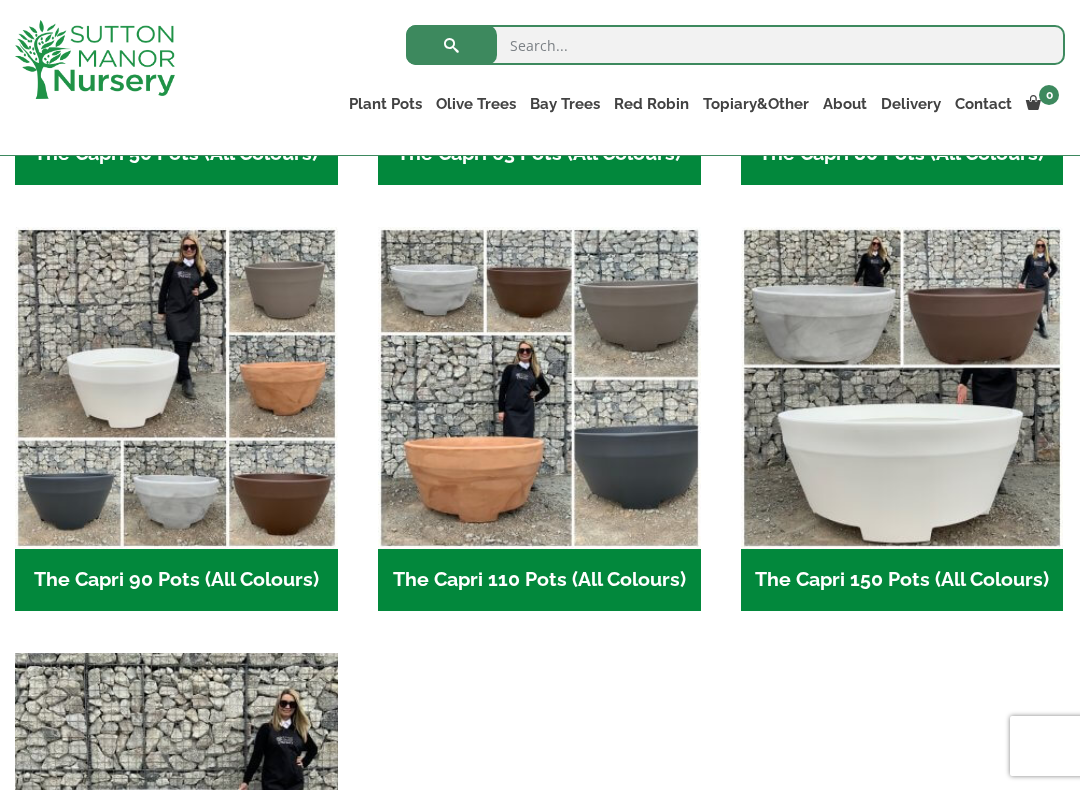 click at bounding box center (539, 388) 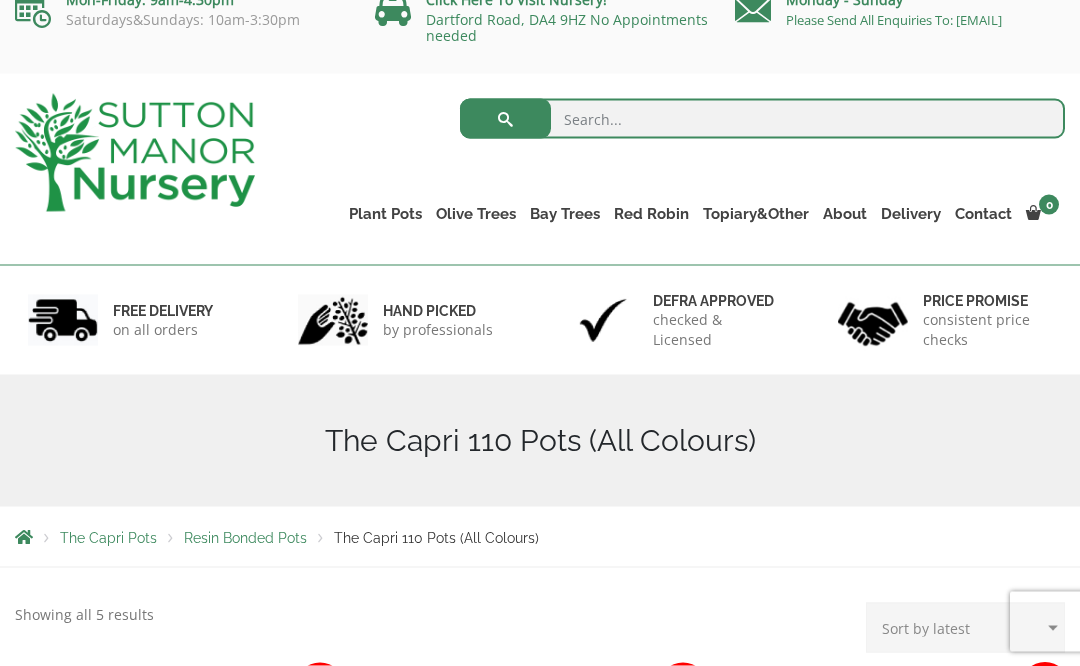 scroll, scrollTop: 0, scrollLeft: 0, axis: both 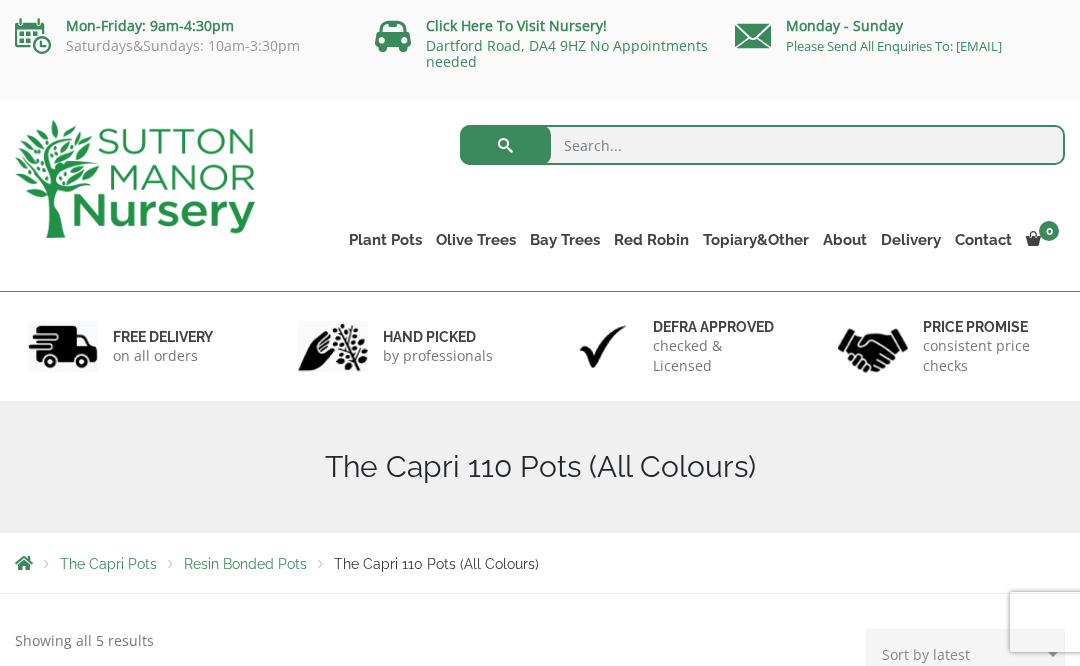 click on "The Milan Pots" at bounding box center [0, 0] 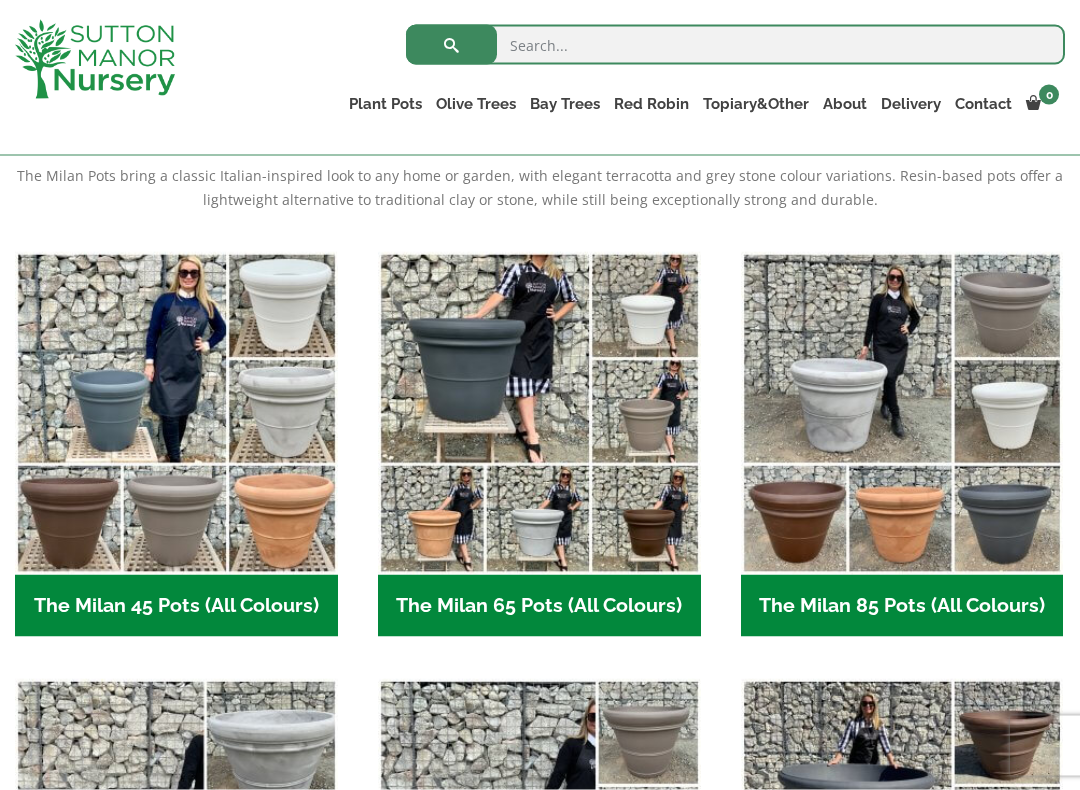 scroll, scrollTop: 431, scrollLeft: 0, axis: vertical 